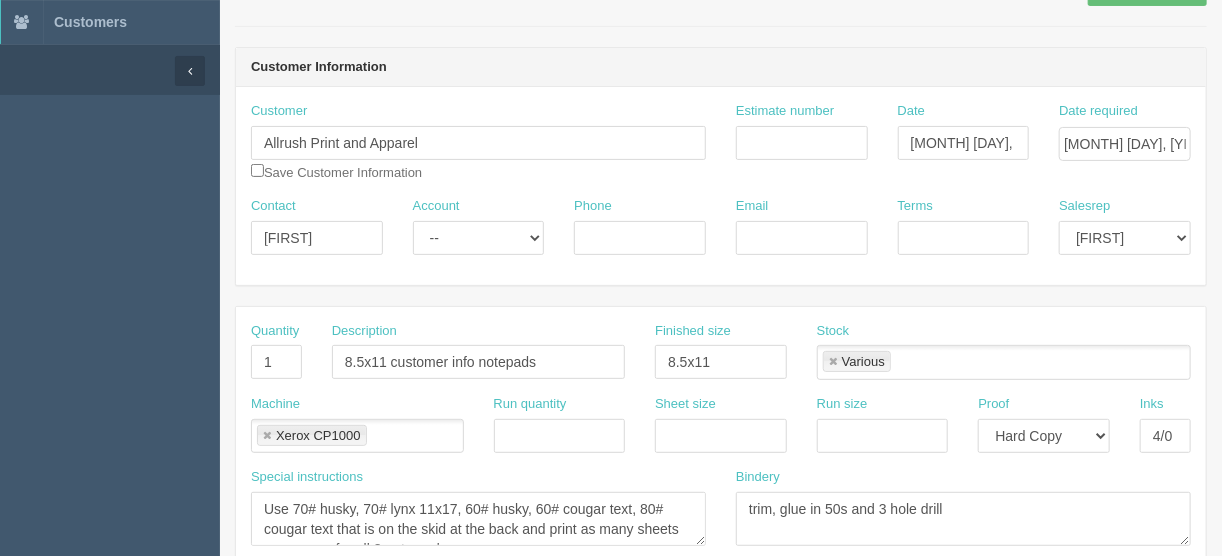 scroll, scrollTop: 0, scrollLeft: 0, axis: both 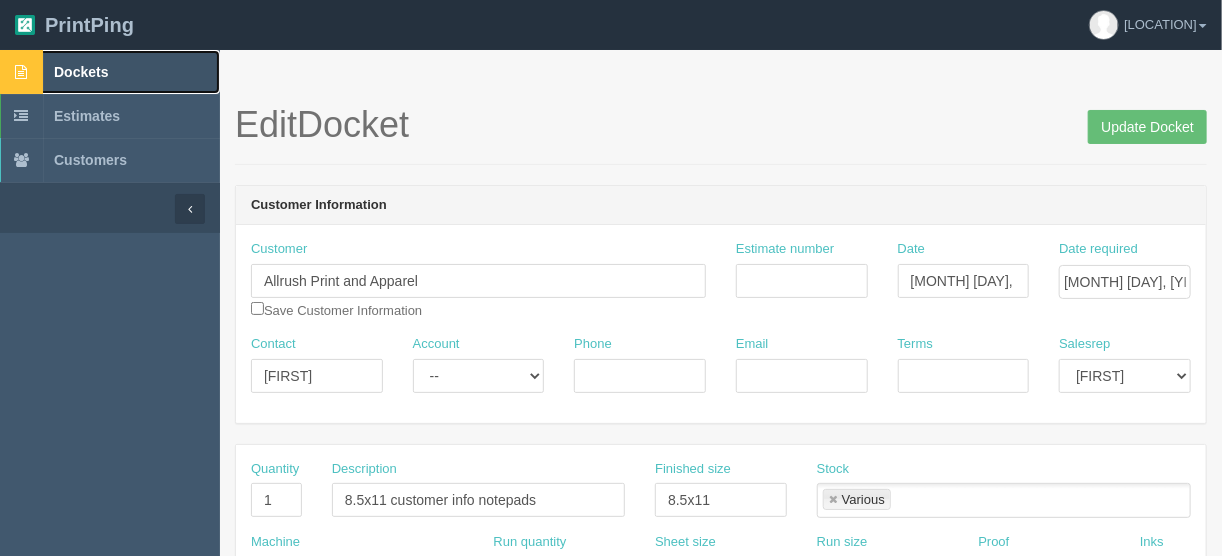click on "Dockets" at bounding box center [81, 72] 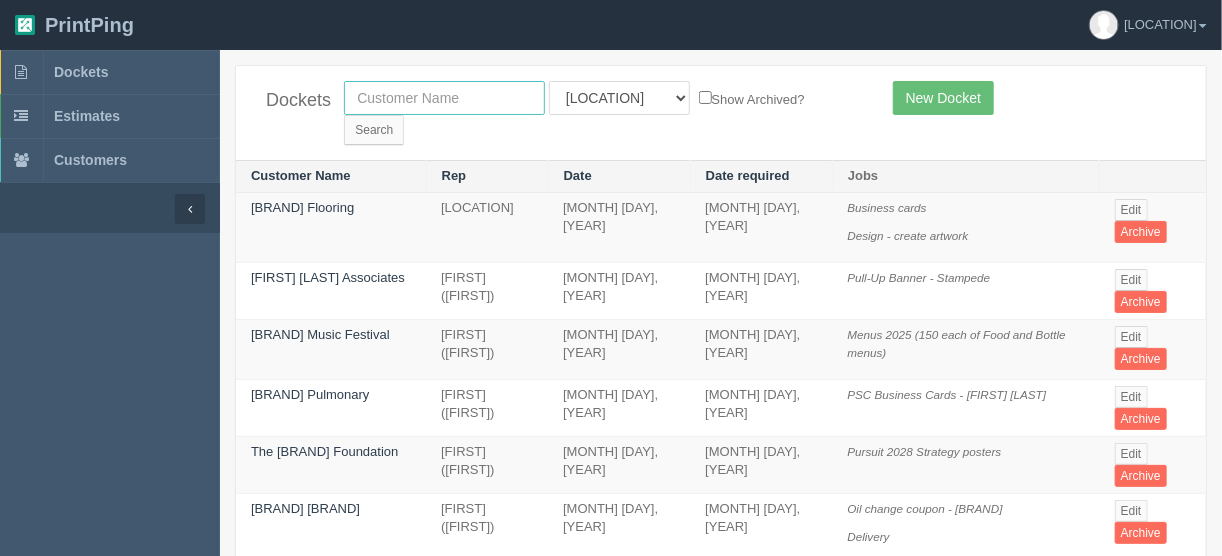 click at bounding box center [444, 98] 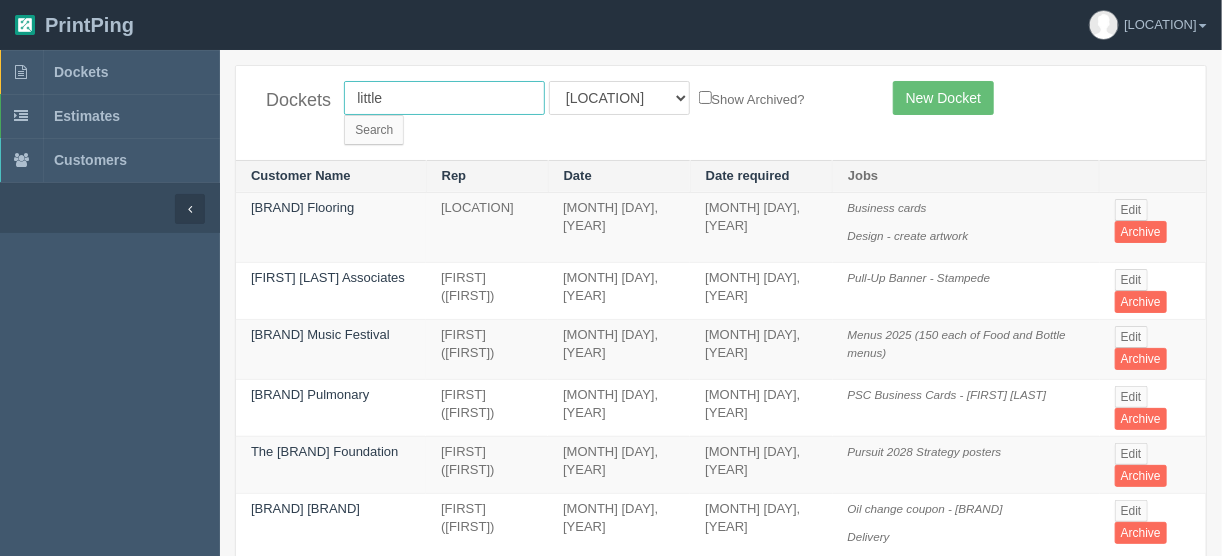 type on "[PRODUCT]" 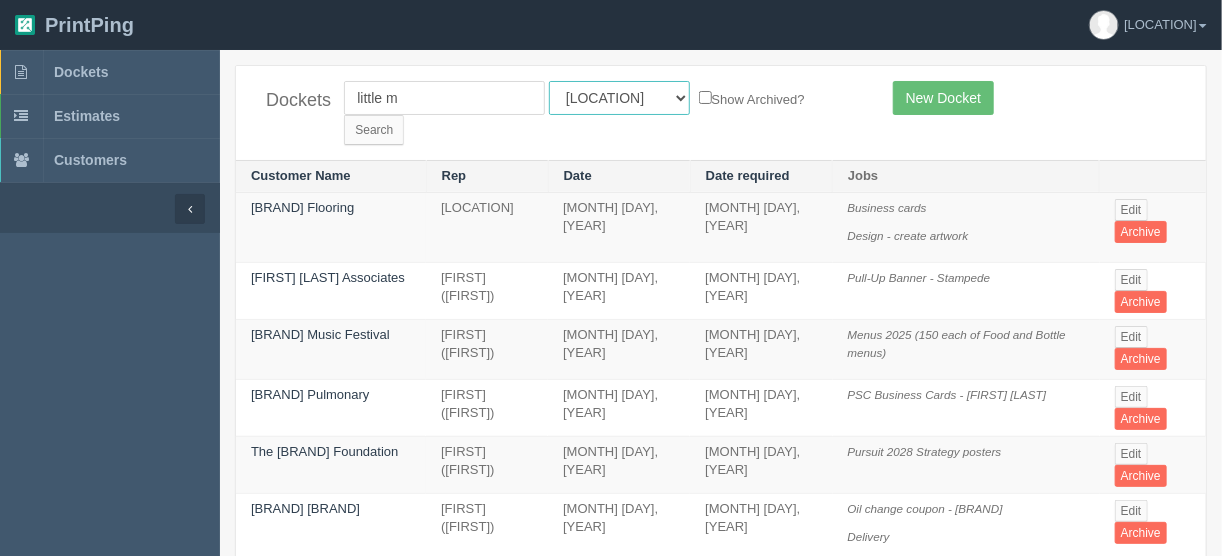 click on "All Users
Ali
Ali Test 1
Aly
Amy
Ankit
Arif
Brandon
Dan
France
Greg
Jim
Mark
Matthew
Mehmud
Mikayla
Moe
Phil
Rebecca
Sam
Stacy
Steve
Viki
Zach
Zack
Zunaid" at bounding box center (619, 98) 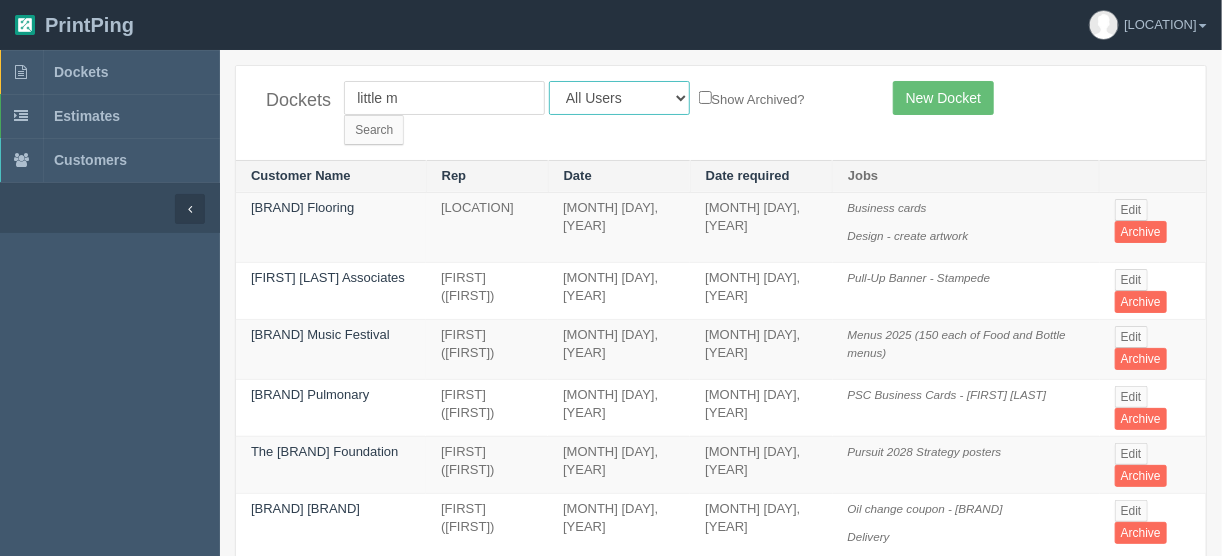 click on "All Users
Ali
Ali Test 1
Aly
Amy
Ankit
Arif
Brandon
Dan
France
Greg
Jim
Mark
Matthew
Mehmud
Mikayla
Moe
Phil
Rebecca
Sam
Stacy
Steve
Viki
Zach
Zack
Zunaid" at bounding box center (619, 98) 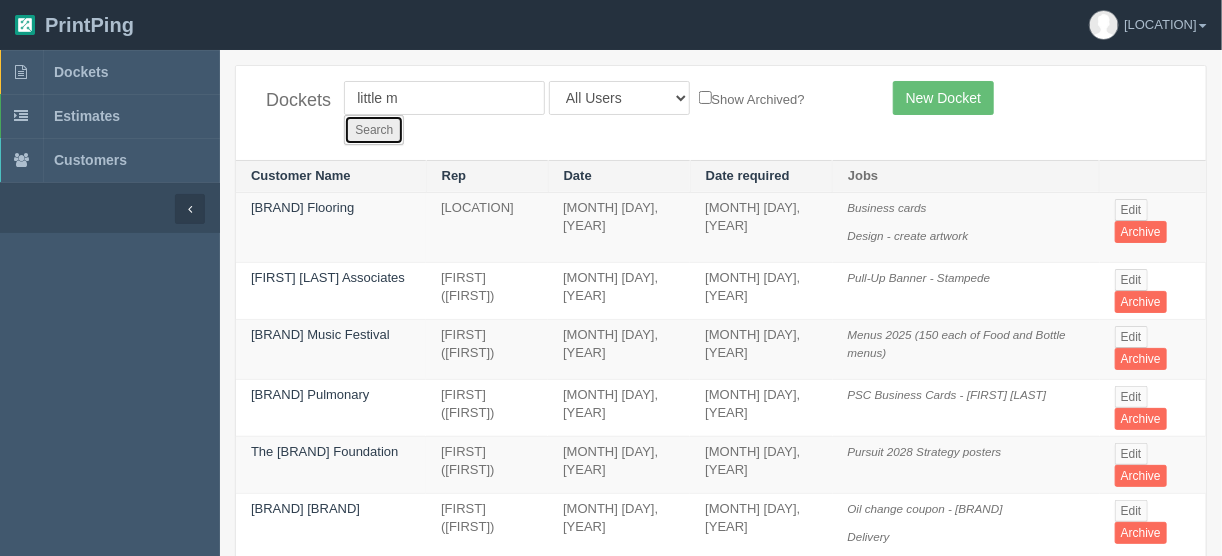 click on "Search" at bounding box center [374, 130] 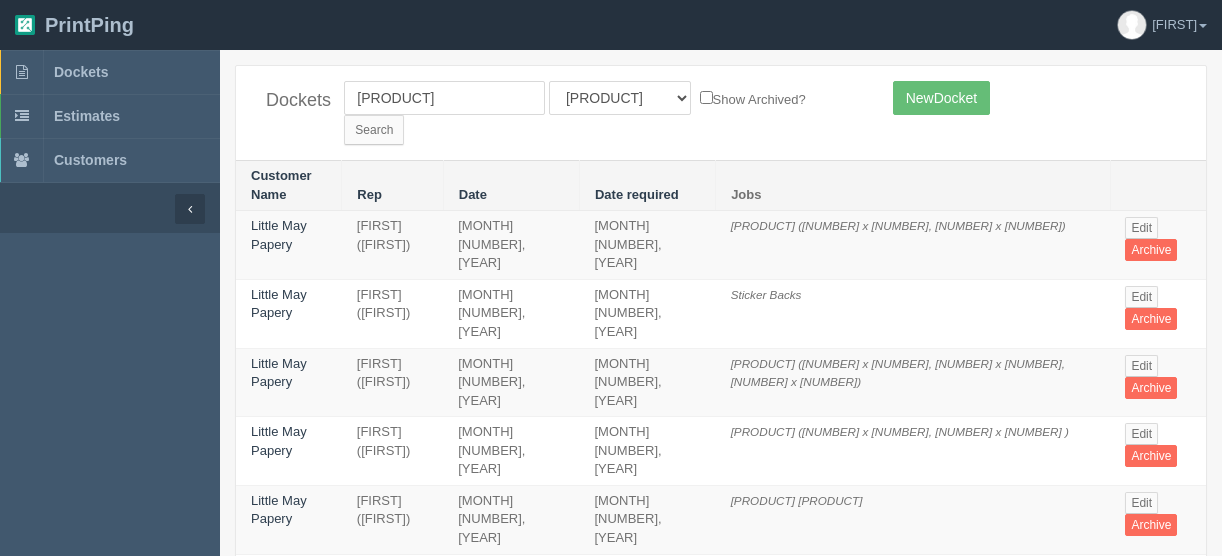 scroll, scrollTop: 0, scrollLeft: 0, axis: both 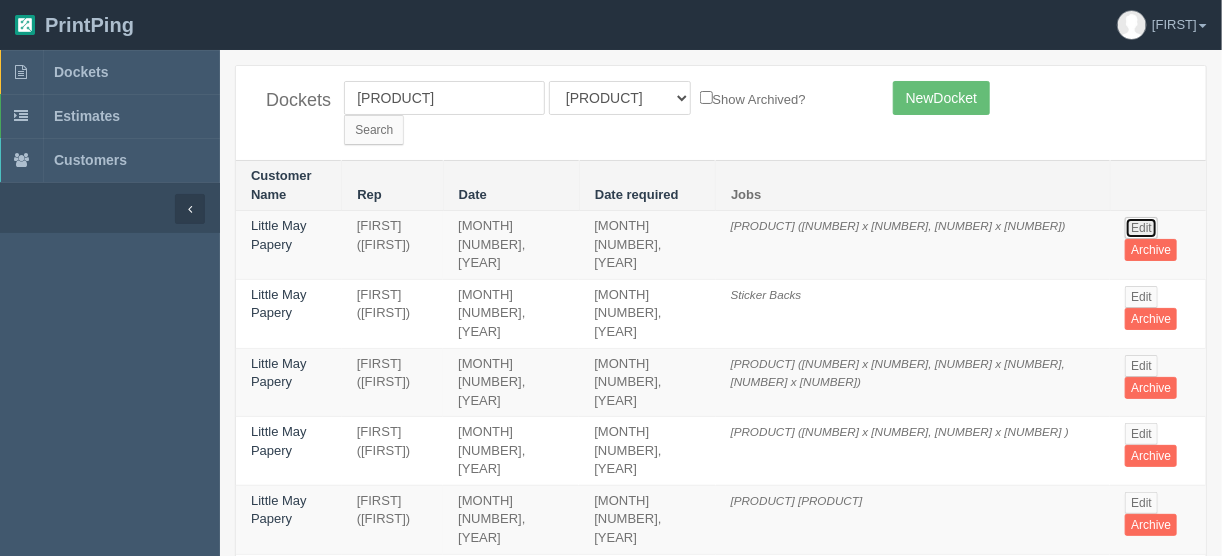 click on "Edit" at bounding box center [1141, 228] 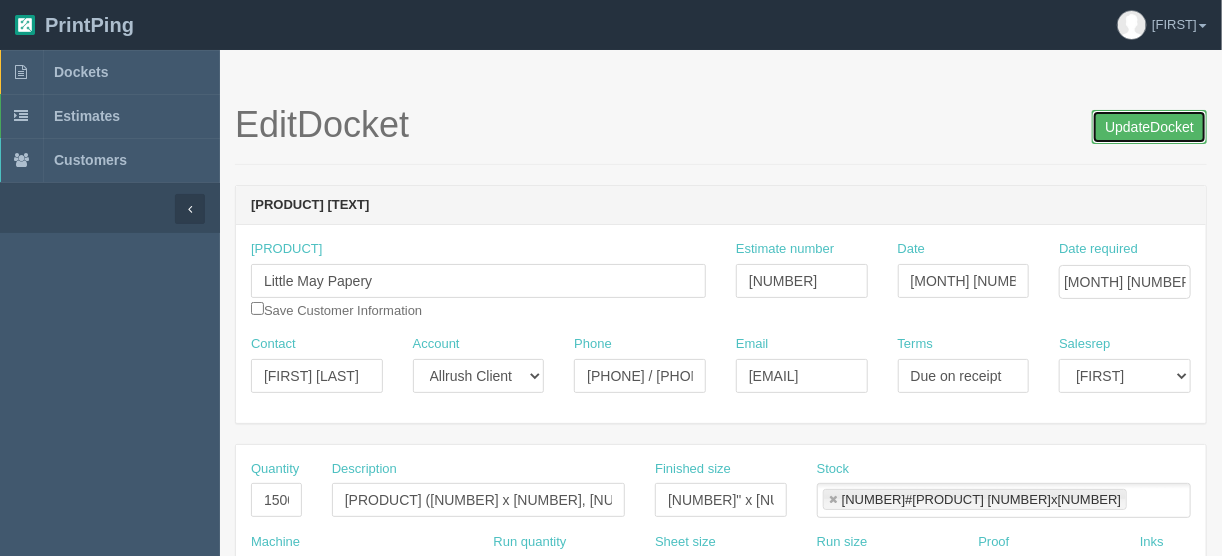 click on "UpdateDocket" at bounding box center [1149, 127] 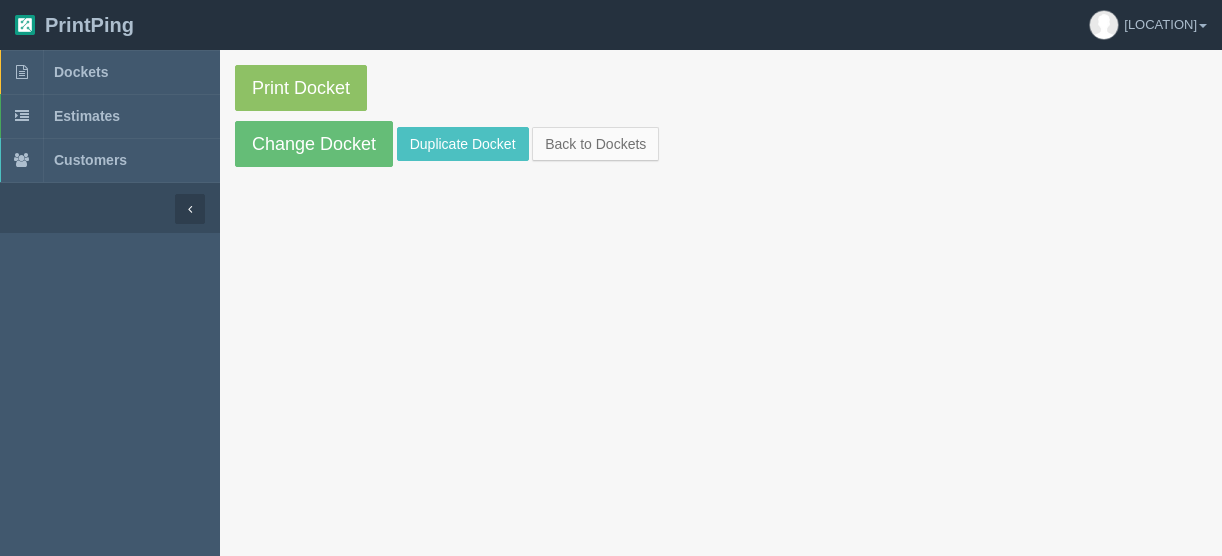 scroll, scrollTop: 0, scrollLeft: 0, axis: both 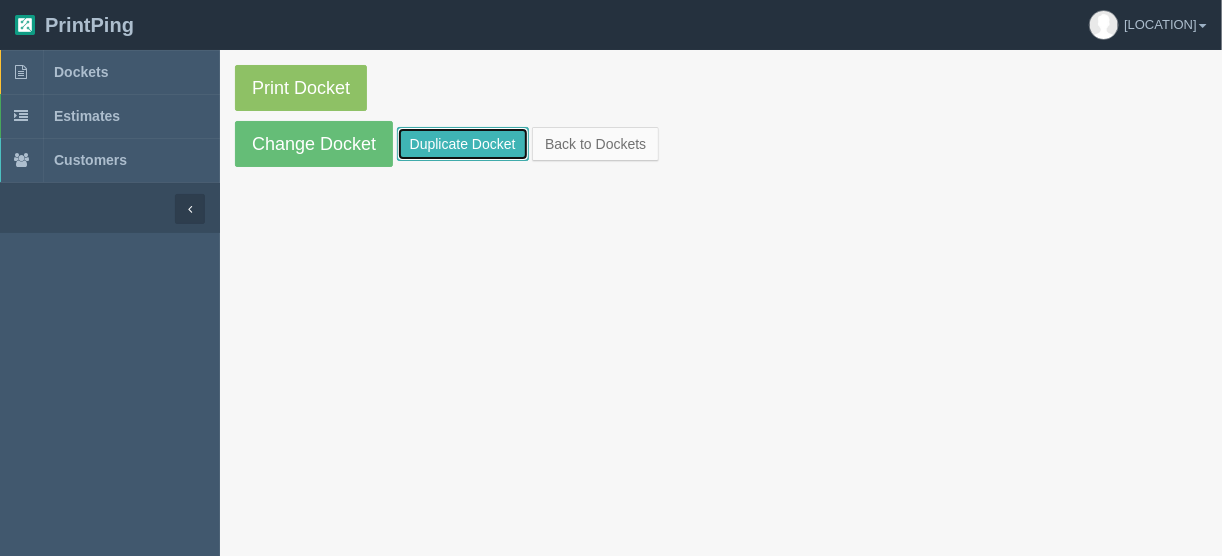 click on "Duplicate Docket" at bounding box center (463, 144) 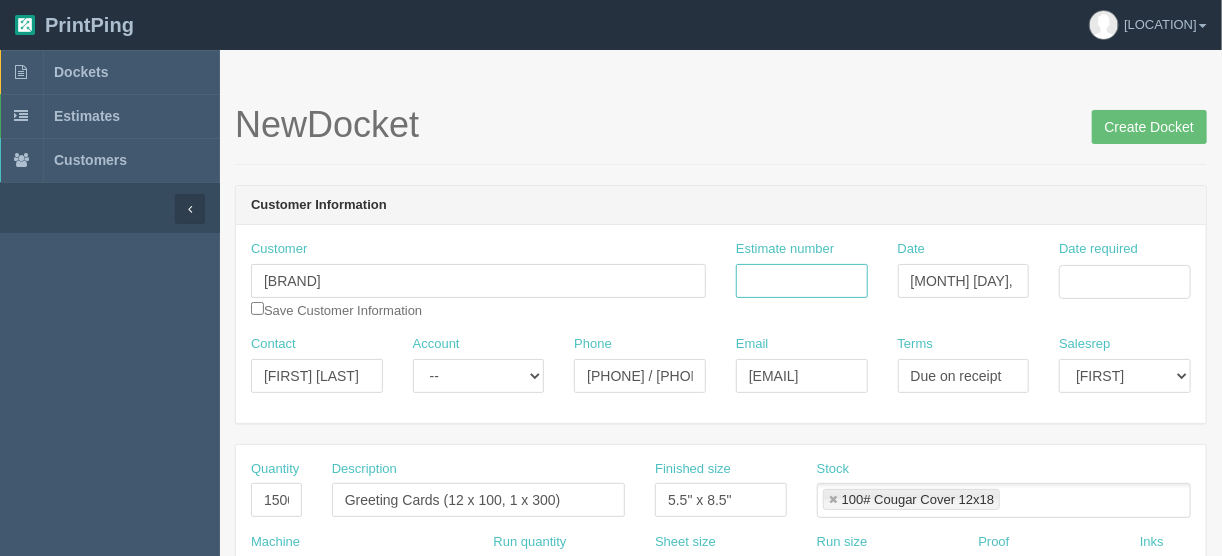click on "Estimate number" at bounding box center (802, 281) 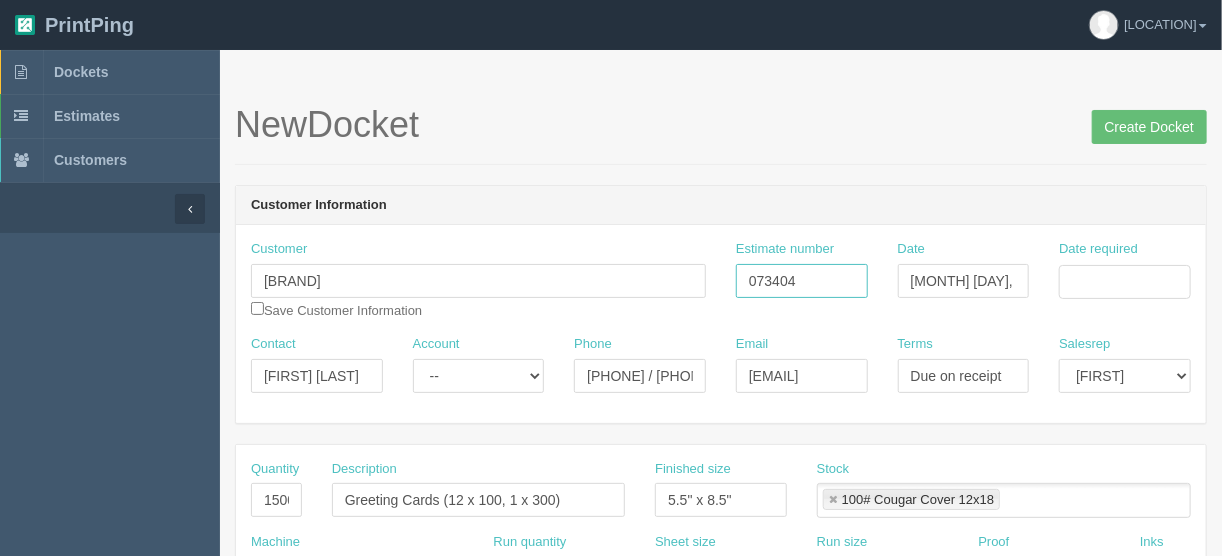 type on "073404" 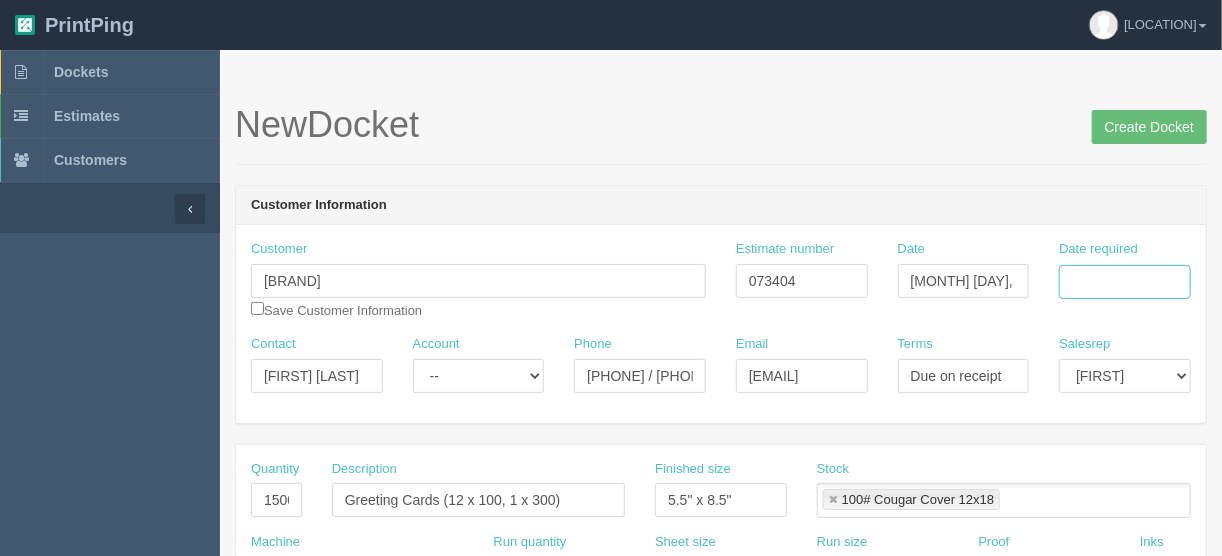 click on "Date required" at bounding box center [1125, 282] 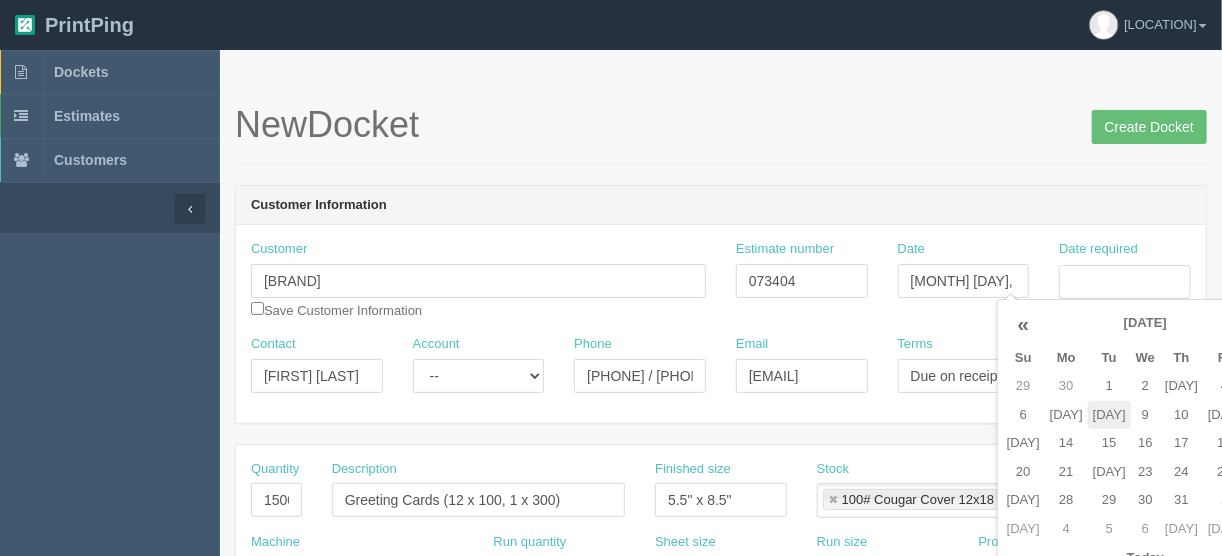 click on "[DAY]" at bounding box center [1109, 386] 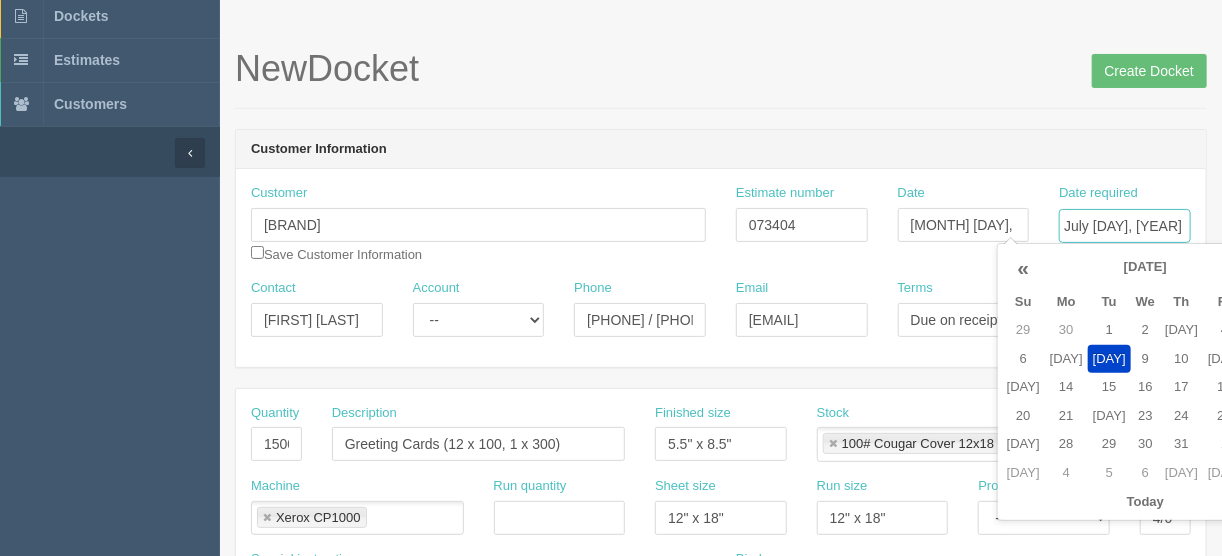 scroll, scrollTop: 80, scrollLeft: 0, axis: vertical 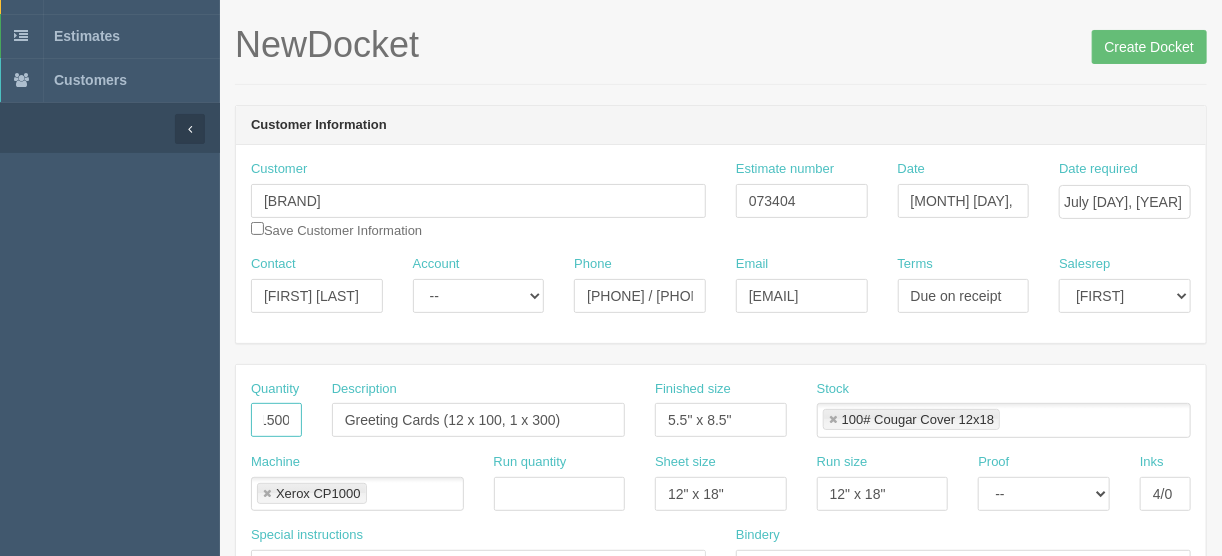 drag, startPoint x: 254, startPoint y: 417, endPoint x: 449, endPoint y: 417, distance: 195 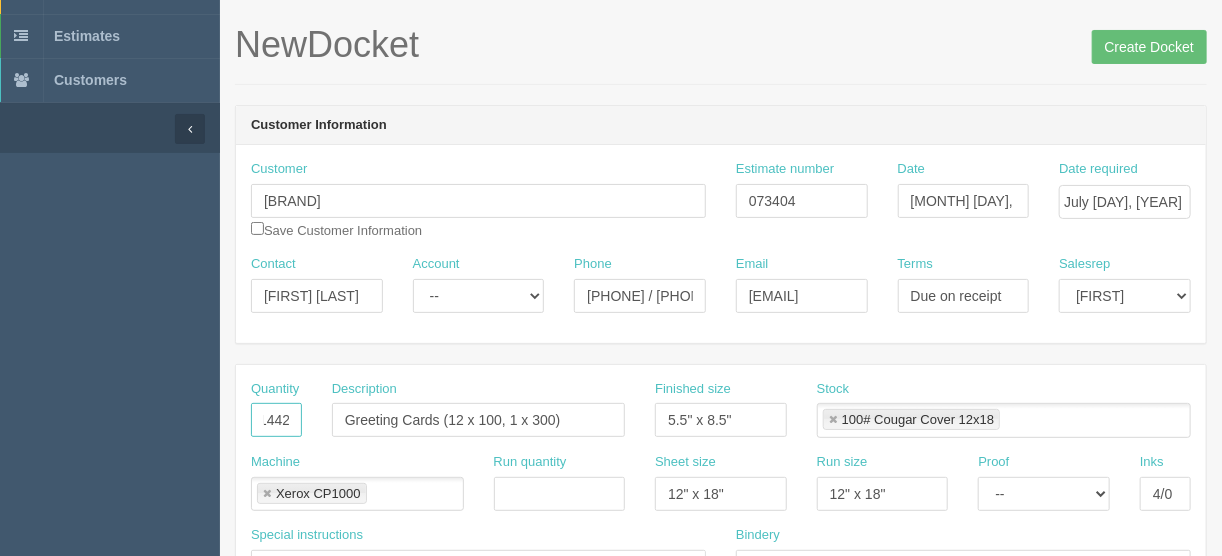 scroll, scrollTop: 0, scrollLeft: 13, axis: horizontal 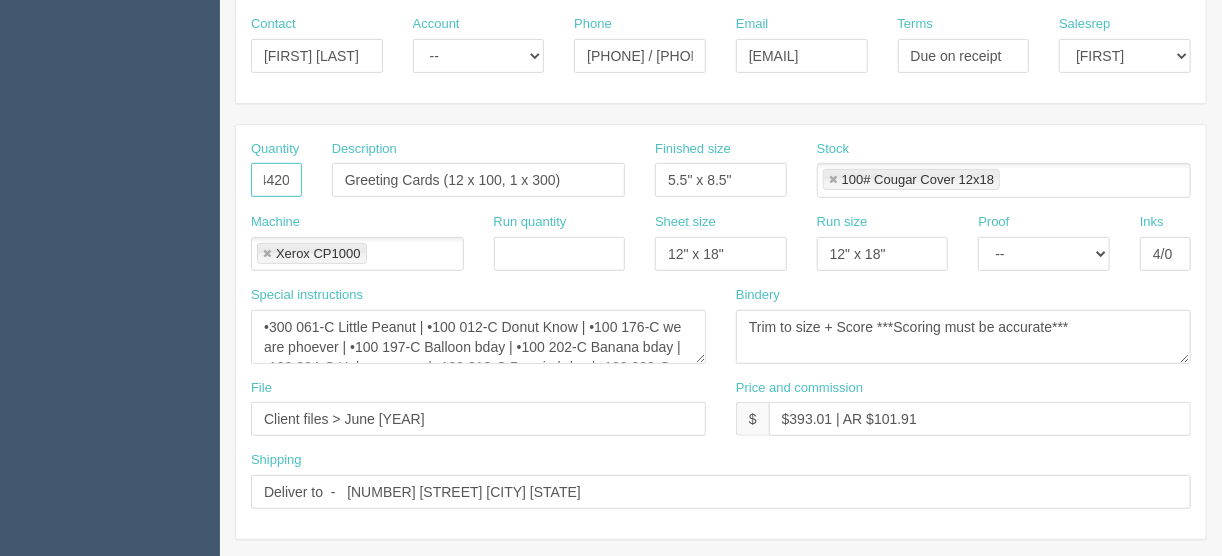 type on "14420" 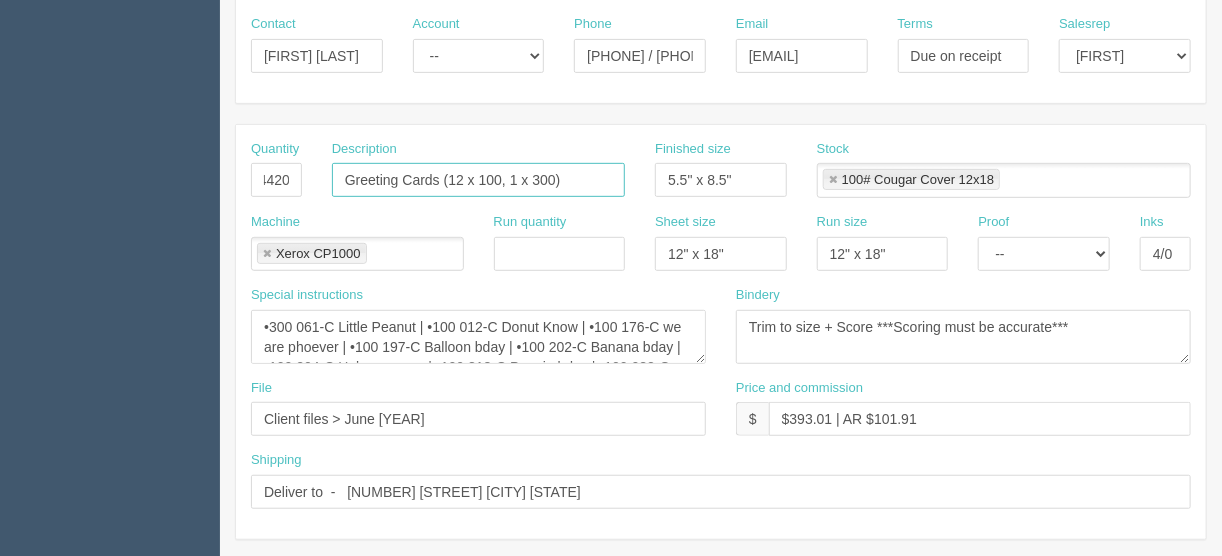 scroll, scrollTop: 0, scrollLeft: 0, axis: both 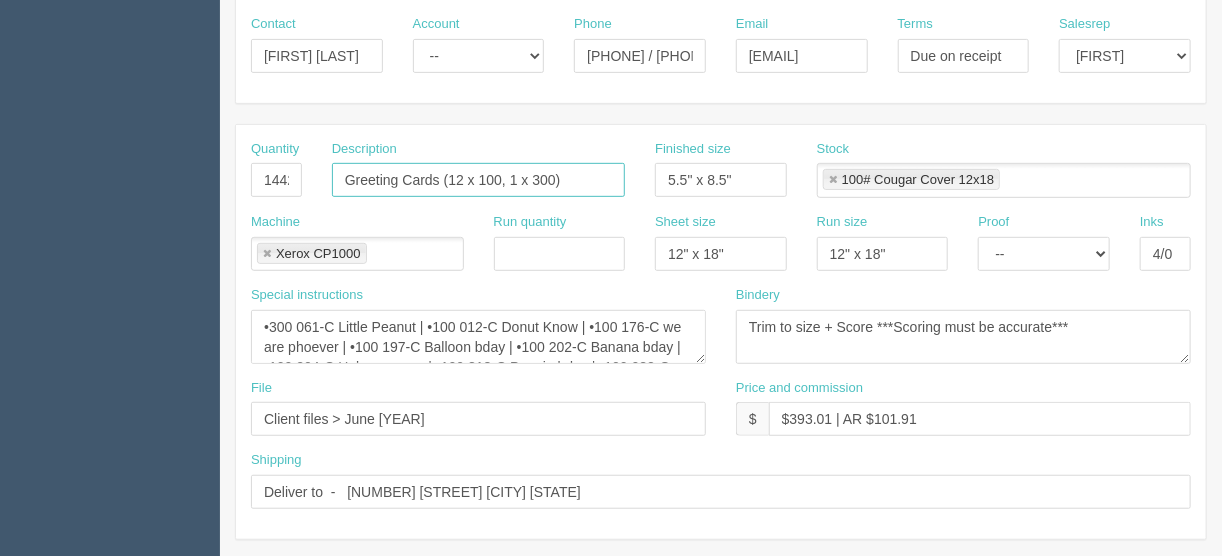 drag, startPoint x: 578, startPoint y: 177, endPoint x: 604, endPoint y: 291, distance: 116.92733 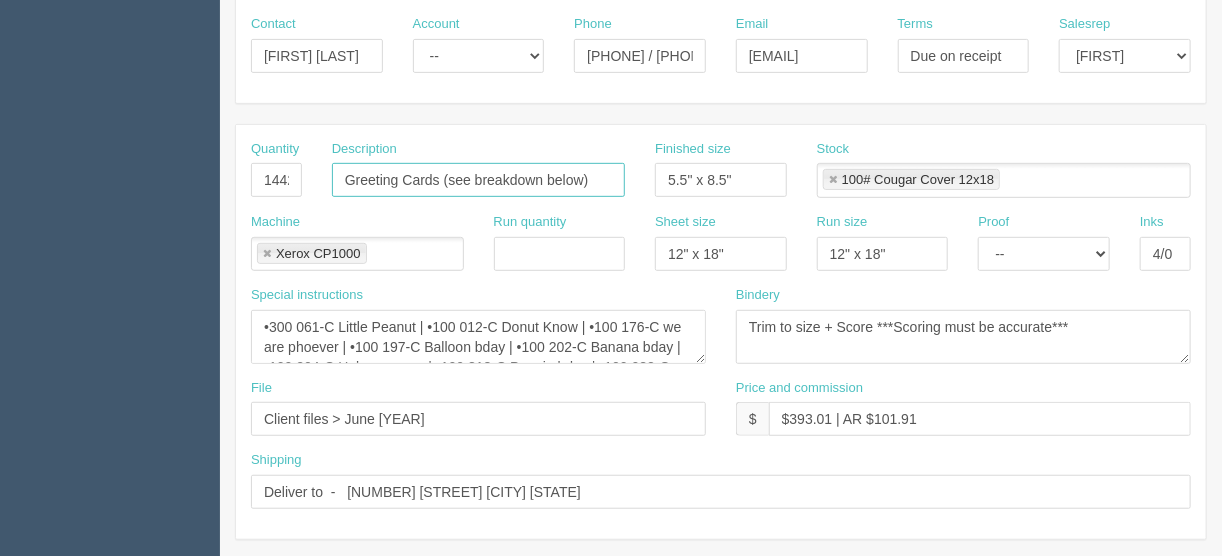 type on "Greeting Cards (see breakdown below)" 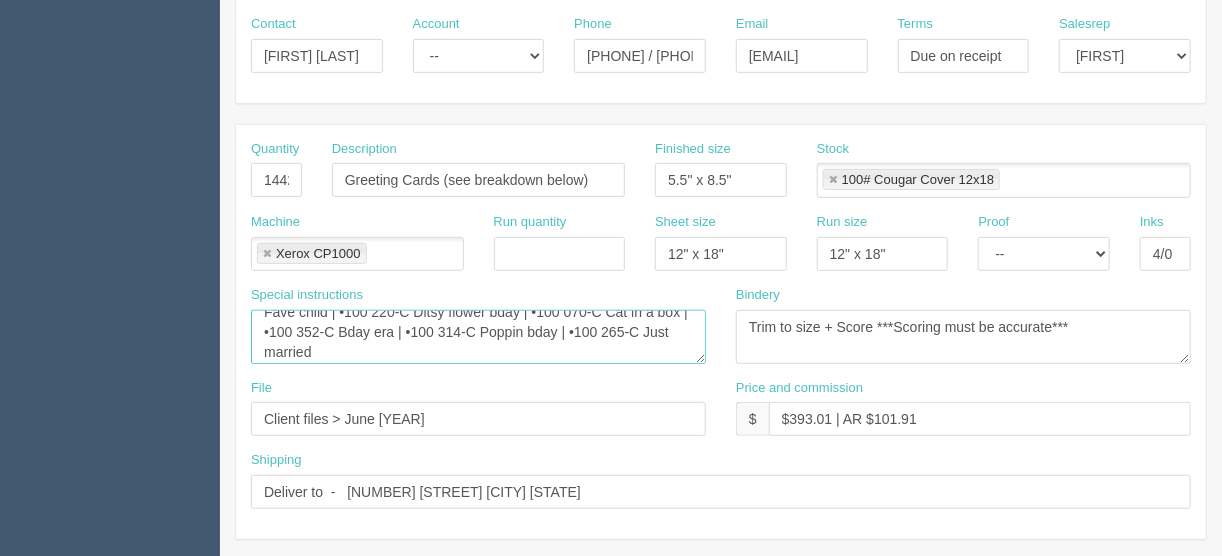 scroll, scrollTop: 100, scrollLeft: 0, axis: vertical 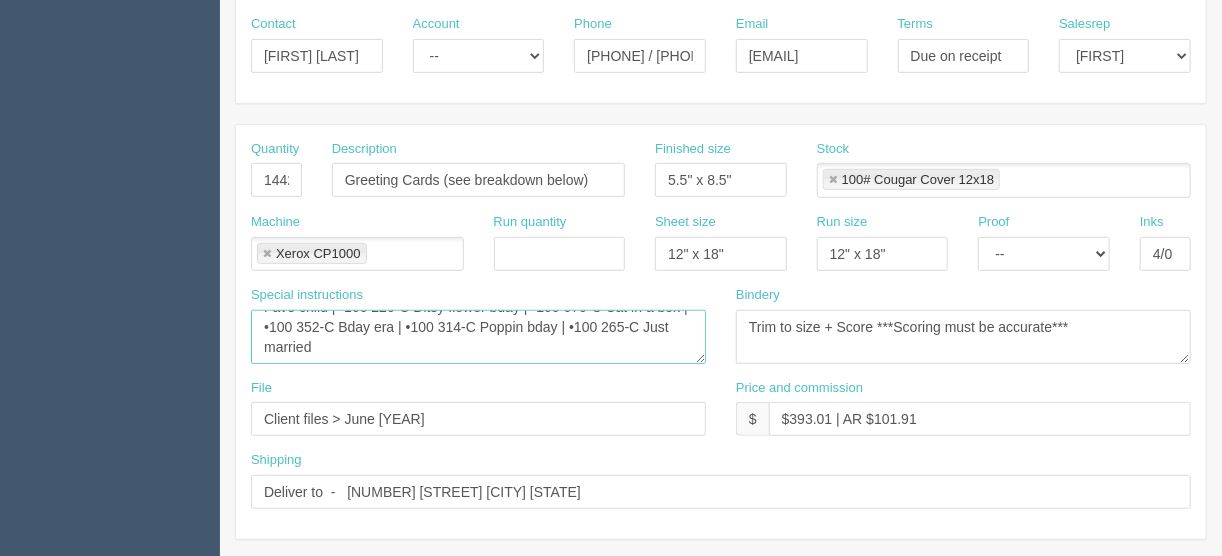 drag, startPoint x: 256, startPoint y: 323, endPoint x: 606, endPoint y: 390, distance: 356.35516 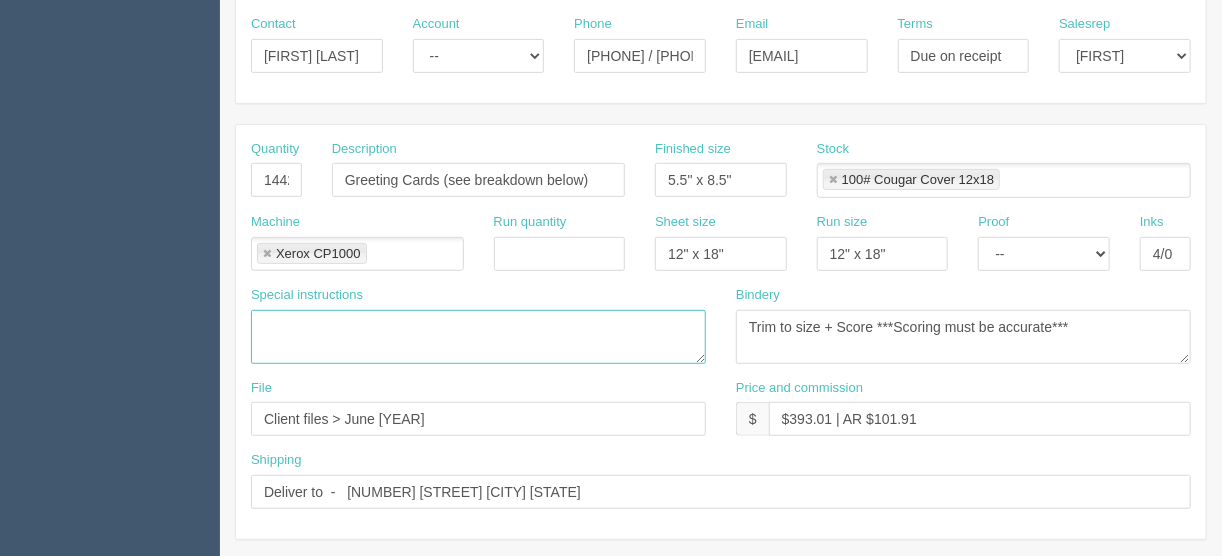 scroll, scrollTop: 0, scrollLeft: 0, axis: both 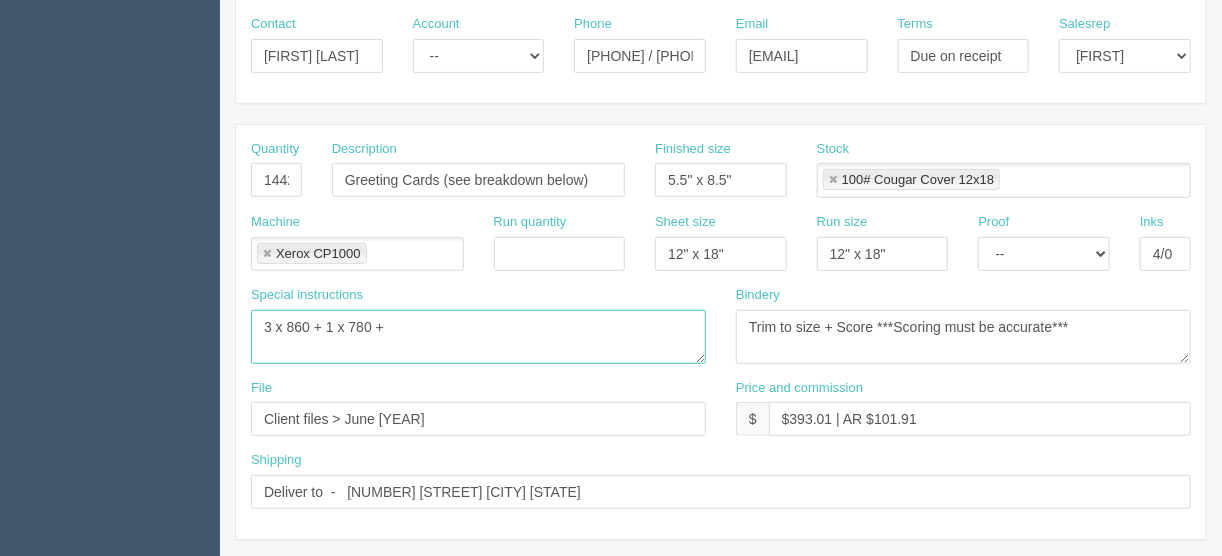 click on "•300 061-C Little Peanut | •100 012-C Donut Know | •100 176-C we are phoever | •100 197-C Balloon bday | •100 202-C Banana bday | •100 204-C Help me grow | •100 318-C Poppin bday | •100 032-C Fave child | •100 220-C Ditsy flower bday | •100 070-C Cat in a box | •100 352-C Bday era | •100 314-C Poppin bday | •100 265-C Just married" at bounding box center [478, 337] 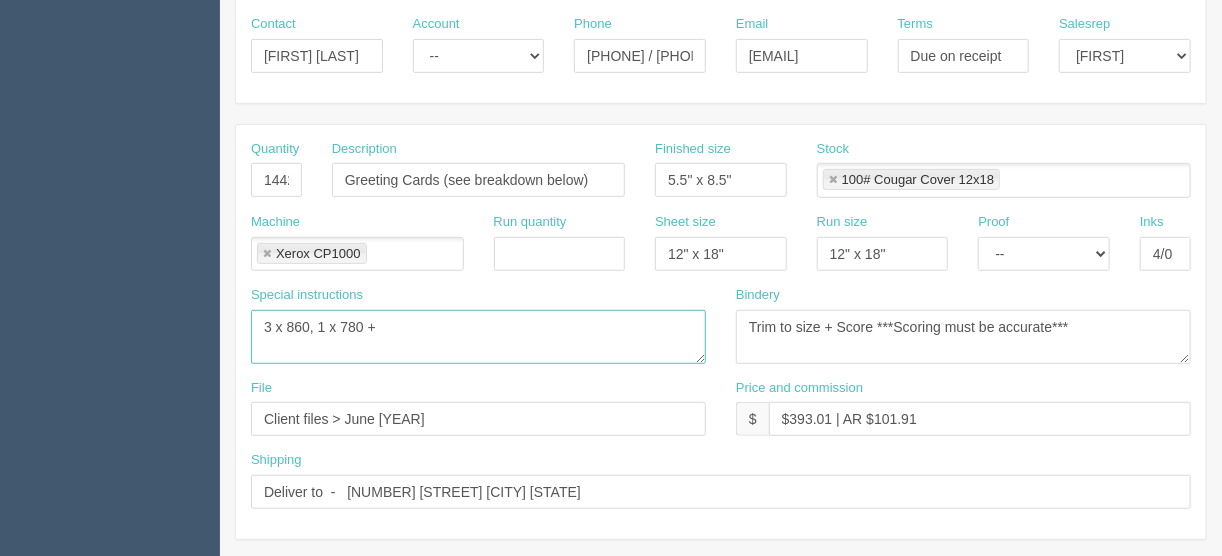 click on "•300 061-C Little Peanut | •100 012-C Donut Know | •100 176-C we are phoever | •100 197-C Balloon bday | •100 202-C Banana bday | •100 204-C Help me grow | •100 318-C Poppin bday | •100 032-C Fave child | •100 220-C Ditsy flower bday | •100 070-C Cat in a box | •100 352-C Bday era | •100 314-C Poppin bday | •100 265-C Just married" at bounding box center [478, 337] 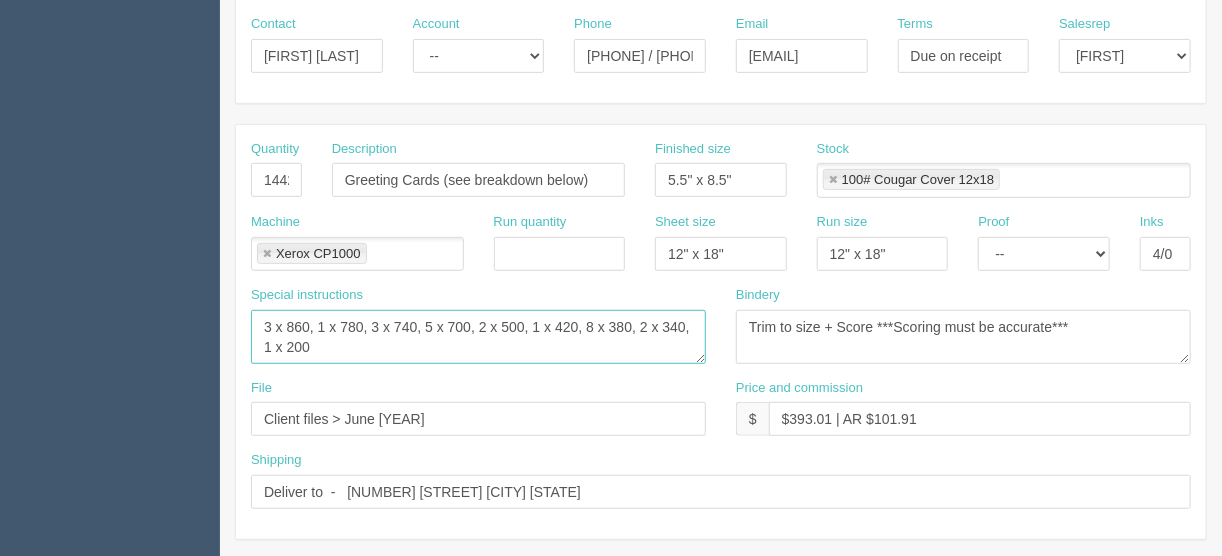 type on "3 x 860, 1 x 780, 3 x 740, 5 x 700, 2 x 500, 1 x 420, 8 x 380, 2 x 340, 1 x 200" 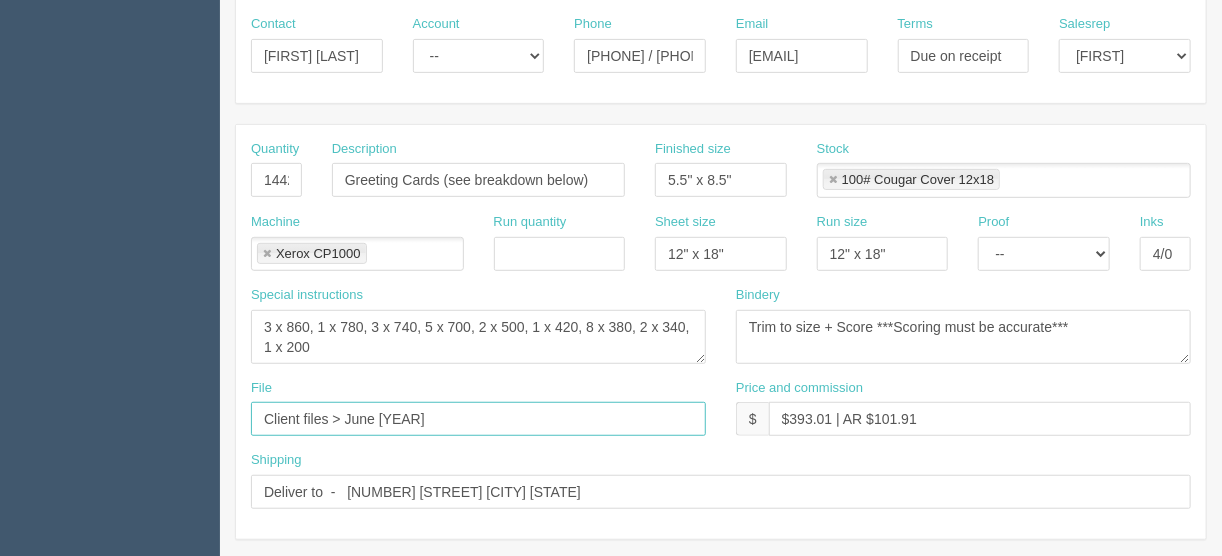 click on "Client files > June [YEAR]" at bounding box center (478, 419) 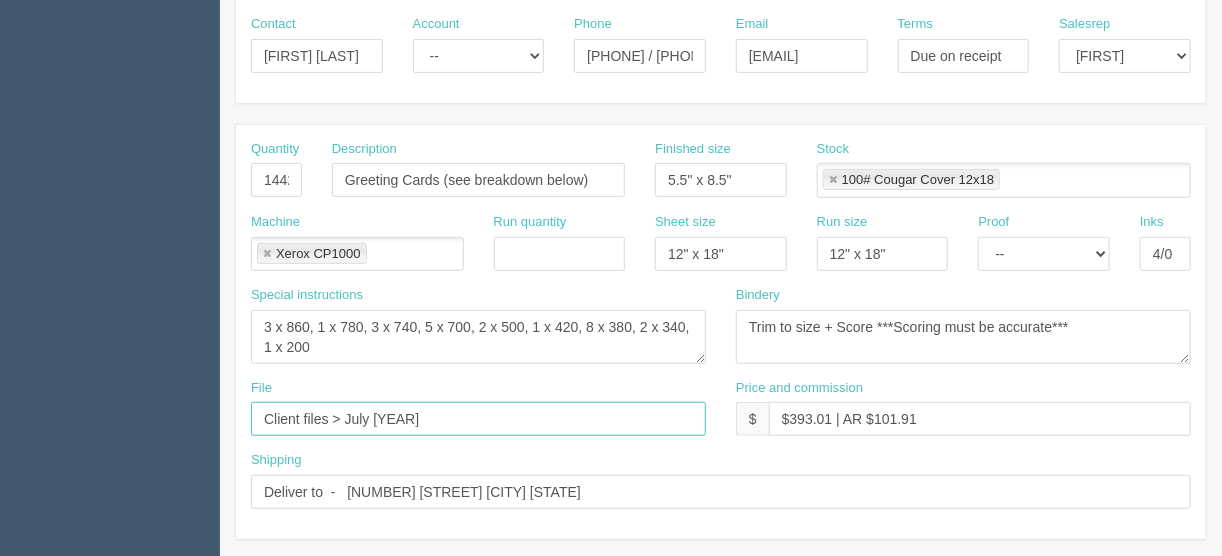 click on "Client files > July [YEAR]" at bounding box center (478, 419) 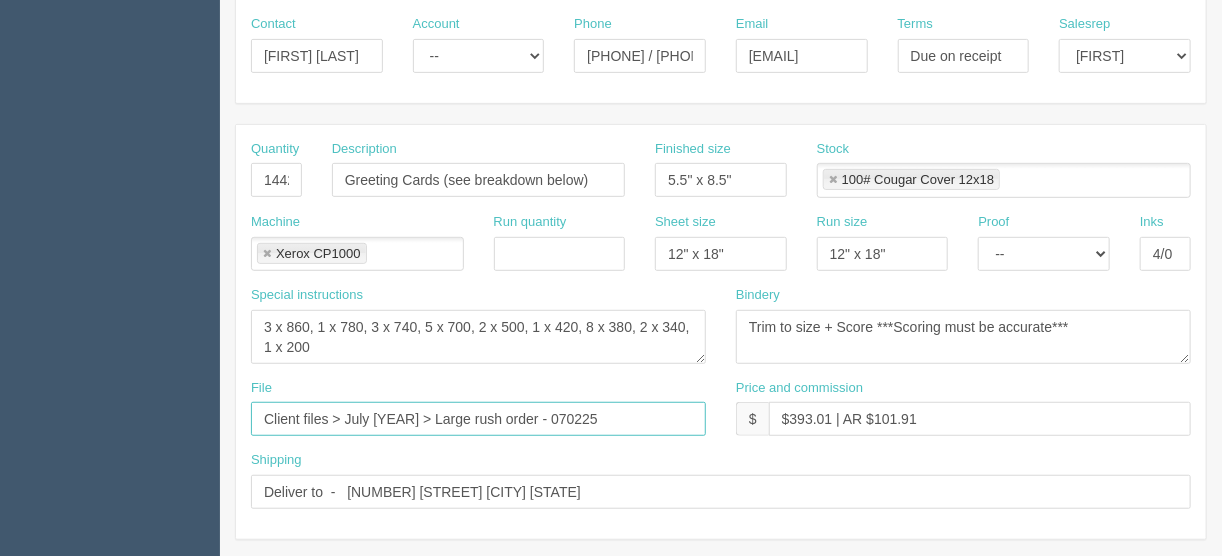 type on "Client files > July [YEAR] > Large rush order - 070225" 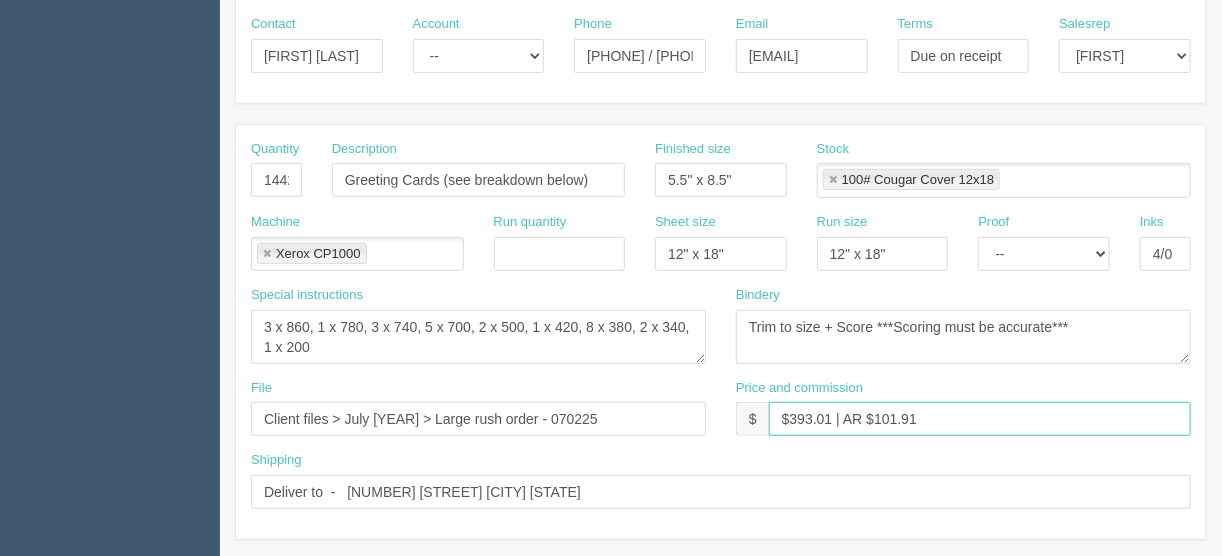 drag, startPoint x: 830, startPoint y: 413, endPoint x: 788, endPoint y: 408, distance: 42.296574 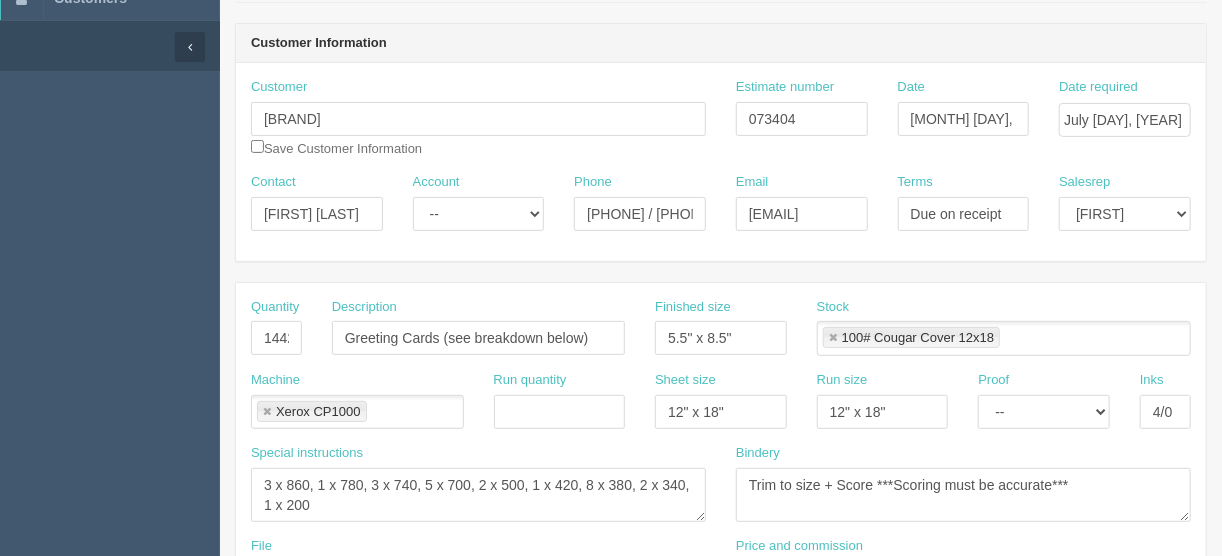 scroll, scrollTop: 240, scrollLeft: 0, axis: vertical 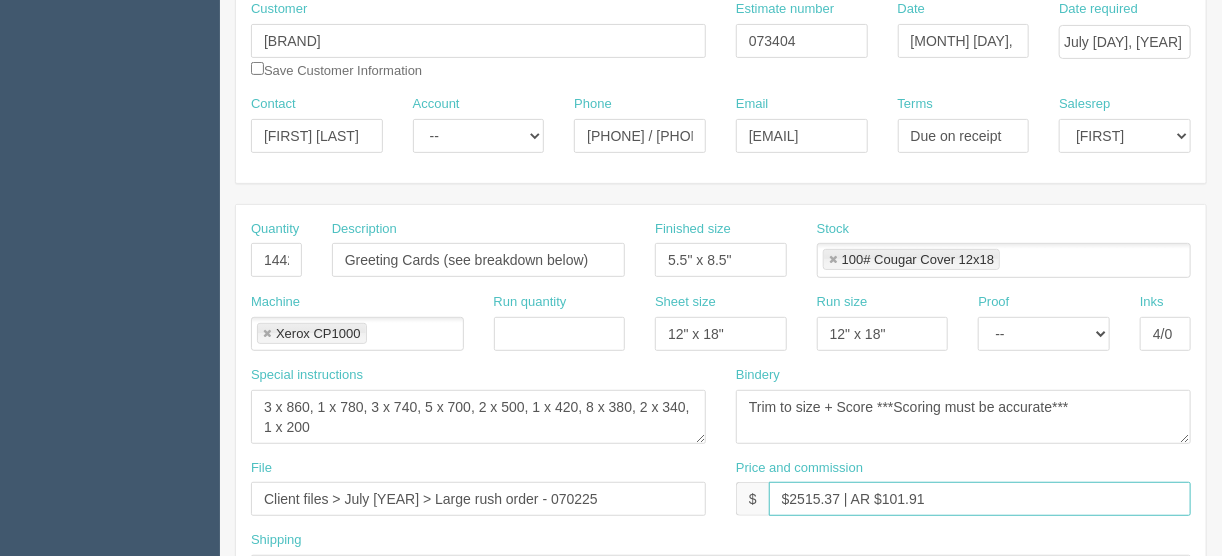 type on "$2515.37 | AR $101.91" 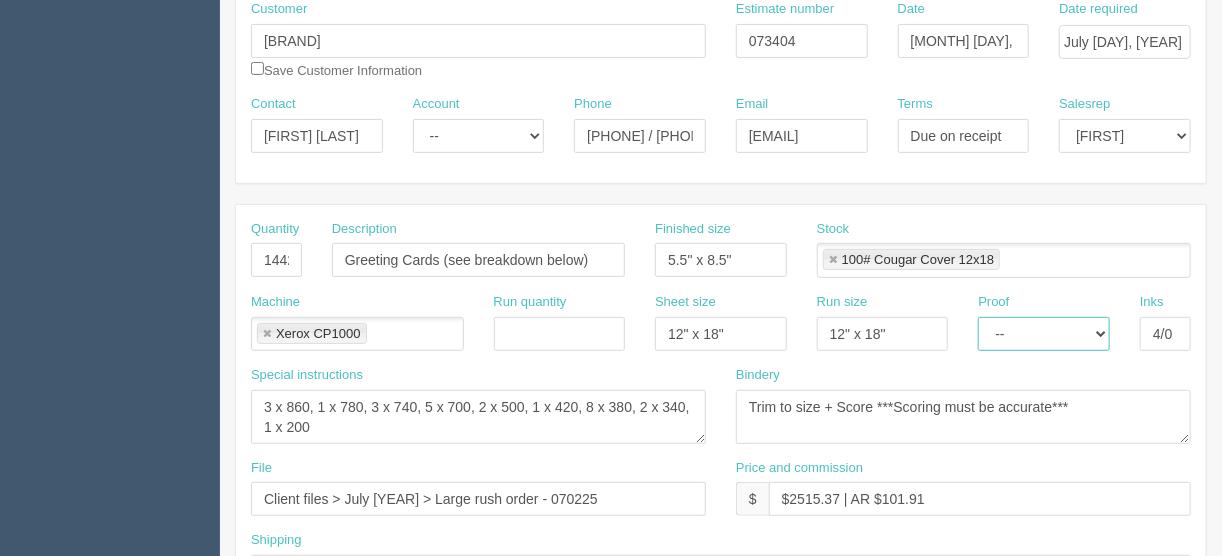 click on "--
Email
Hard Copy" at bounding box center (1044, 334) 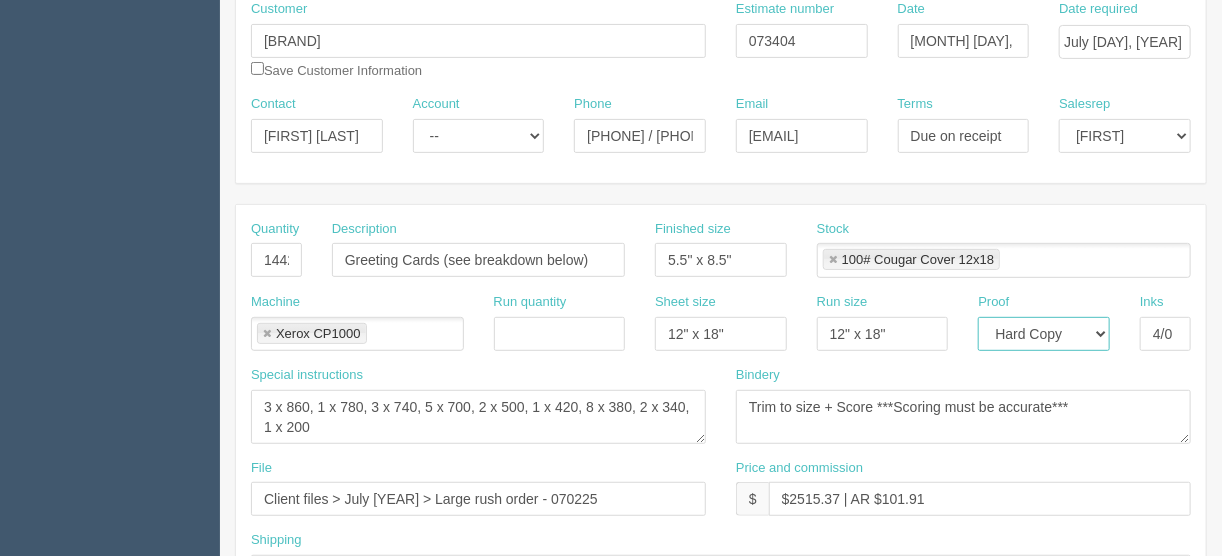 click on "--
Email
Hard Copy" at bounding box center (1044, 334) 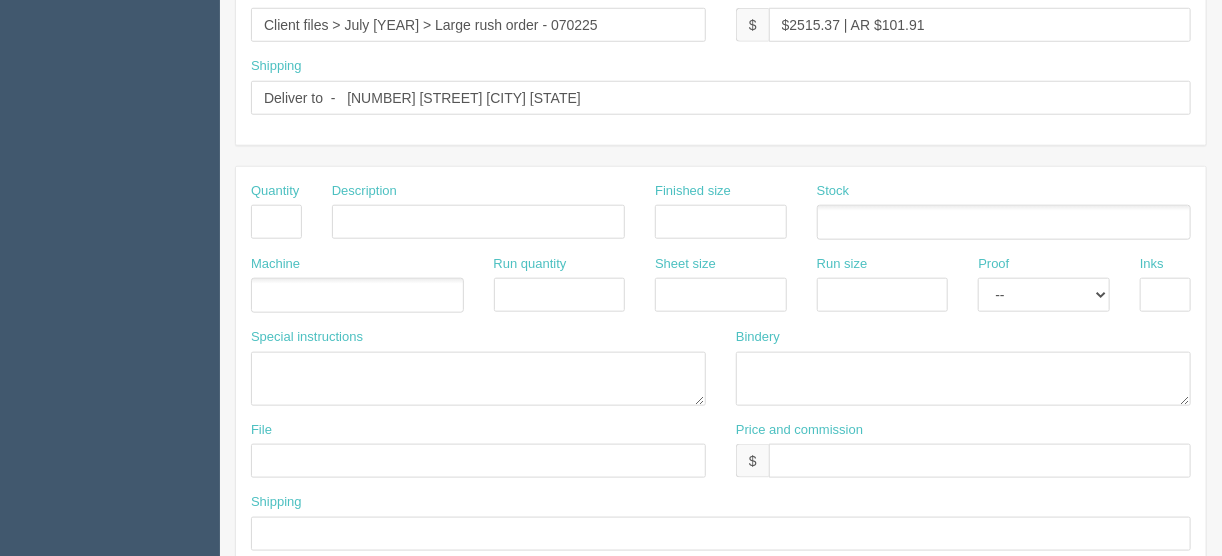 scroll, scrollTop: 609, scrollLeft: 0, axis: vertical 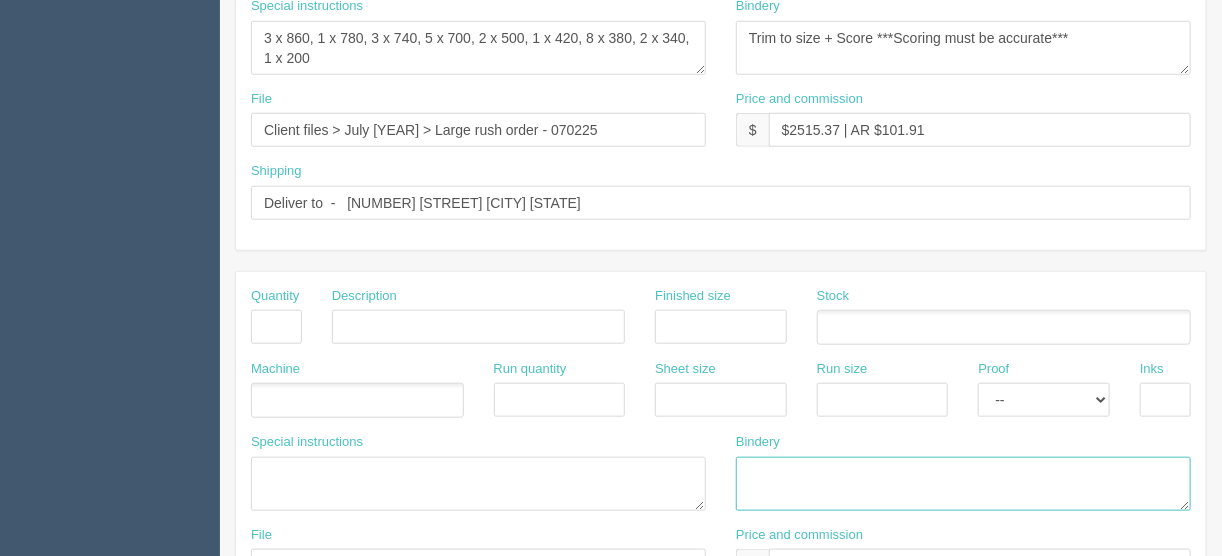 click at bounding box center (963, 484) 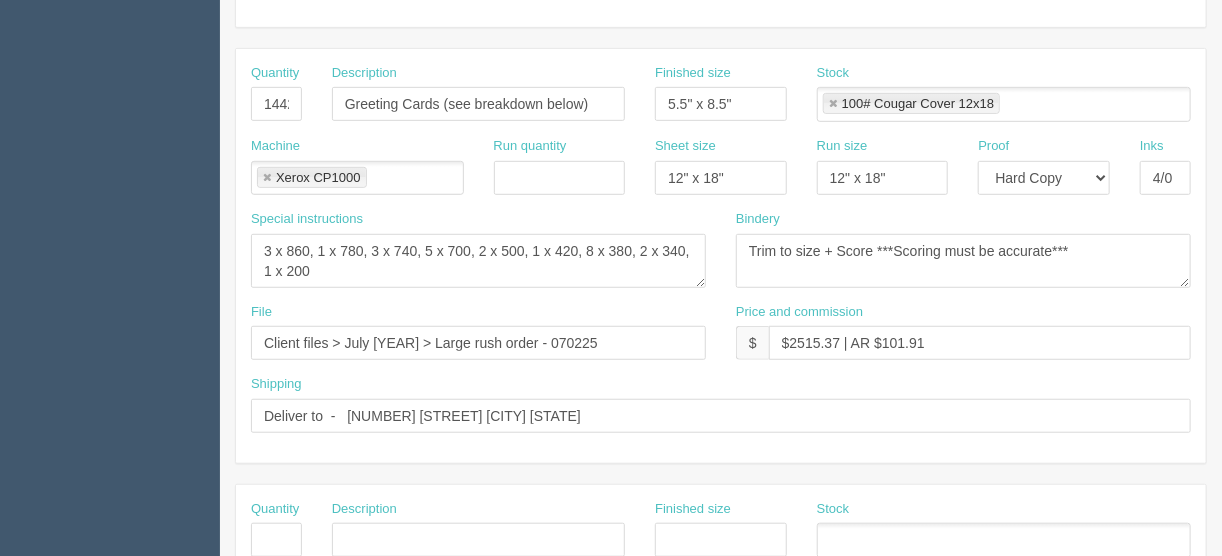 scroll, scrollTop: 369, scrollLeft: 0, axis: vertical 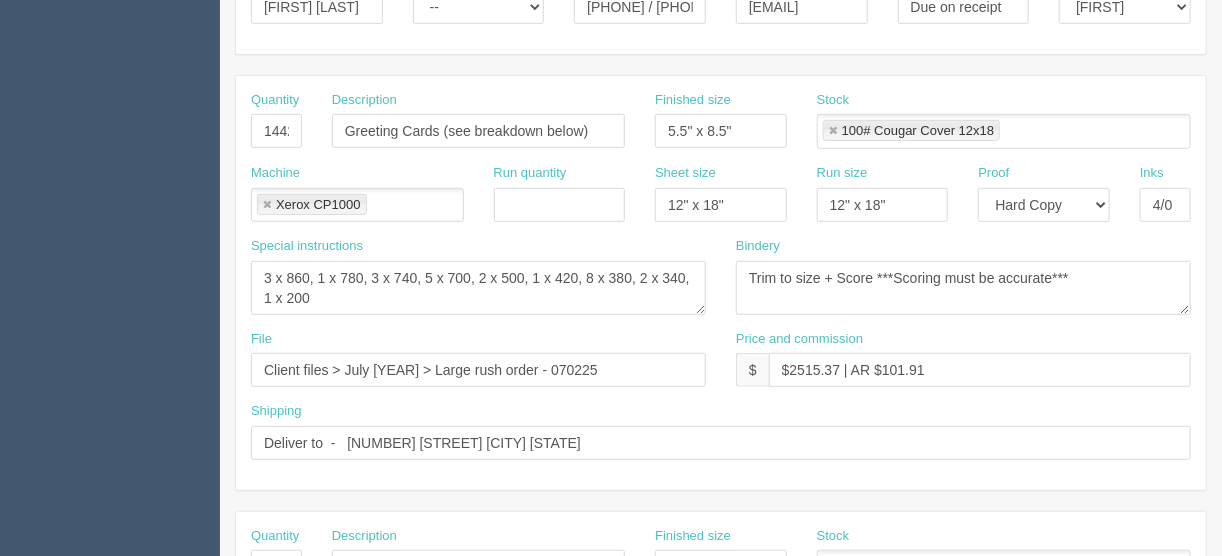 type on "PRIORITY LIST" 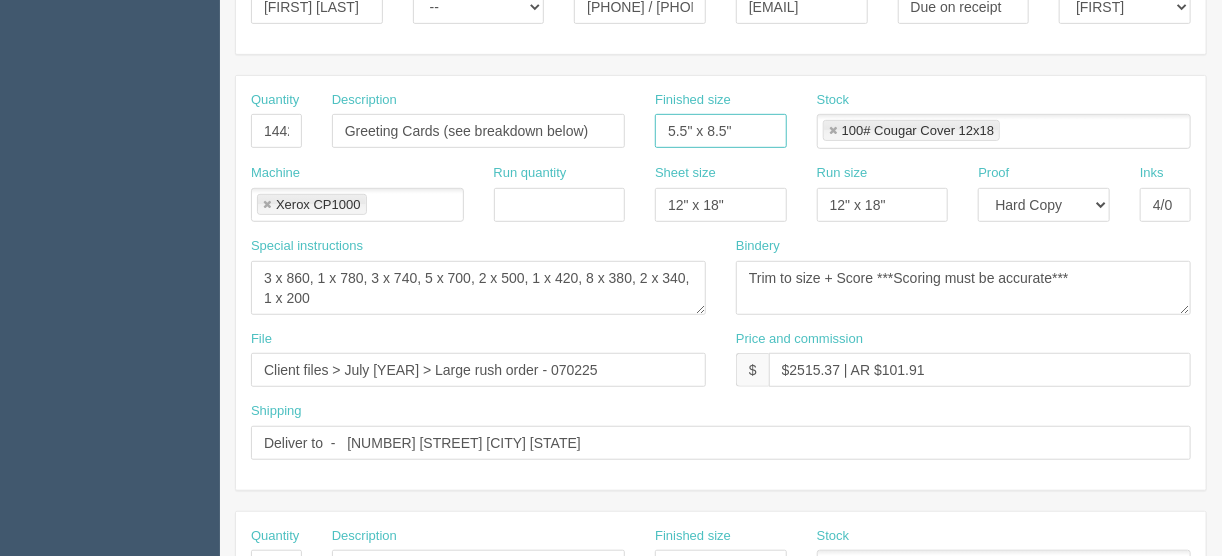 drag, startPoint x: 748, startPoint y: 126, endPoint x: 645, endPoint y: 127, distance: 103.00485 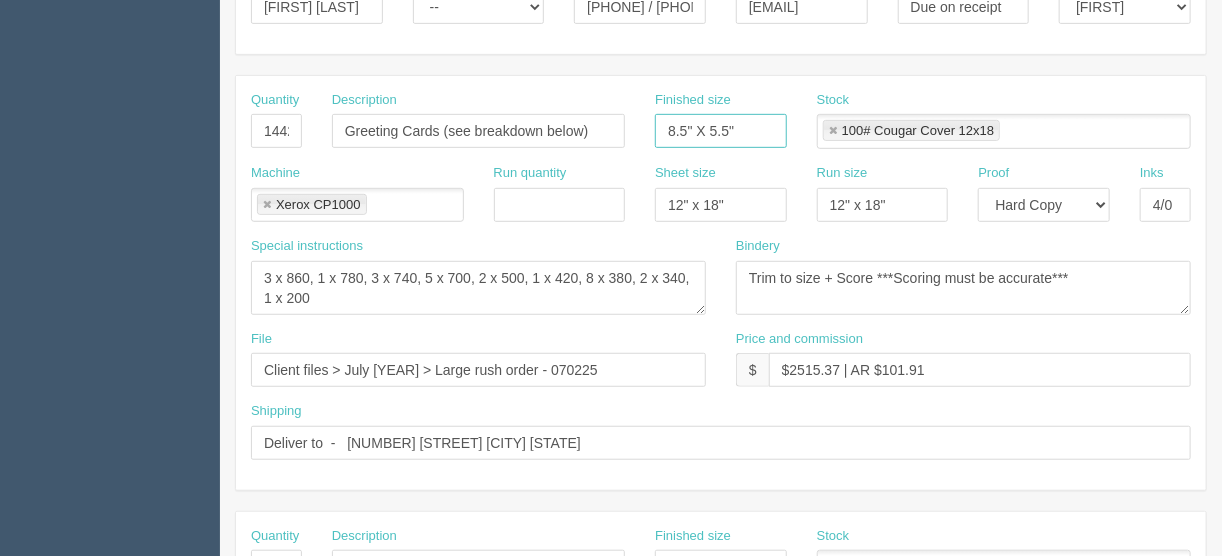 type on "8.5" x 5.5"" 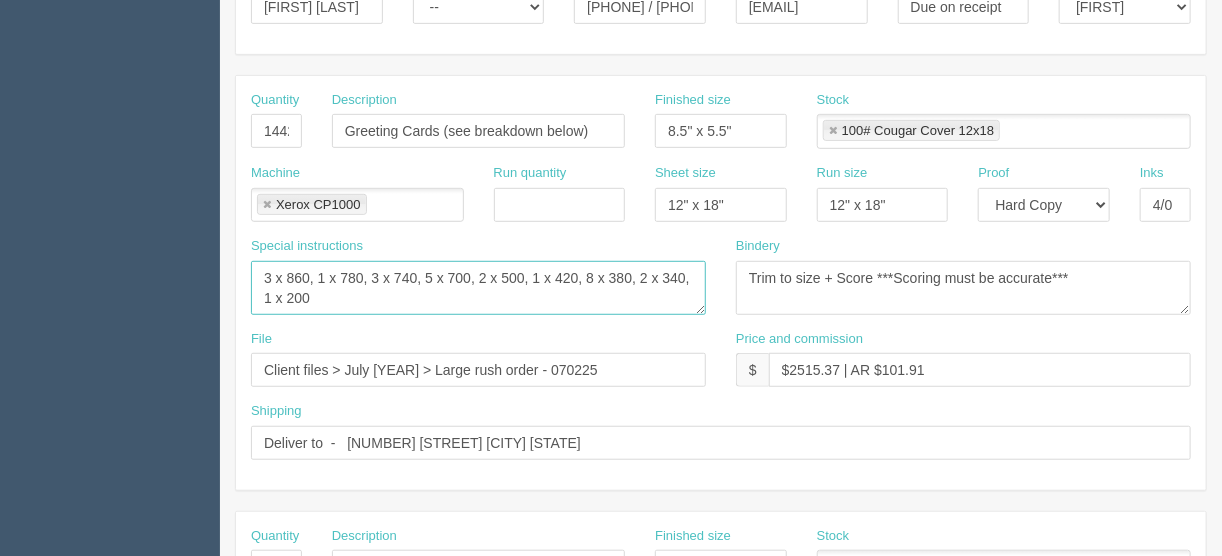 click on "•300 061-C Little Peanut | •100 012-C Donut Know | •100 176-C we are phoever | •100 197-C Balloon bday | •100 202-C Banana bday | •100 204-C Help me grow | •100 318-C Poppin bday | •100 032-C Fave child | •100 220-C Ditsy flower bday | •100 070-C Cat in a box | •100 352-C Bday era | •100 314-C Poppin bday | •100 265-C Just married" at bounding box center (478, 288) 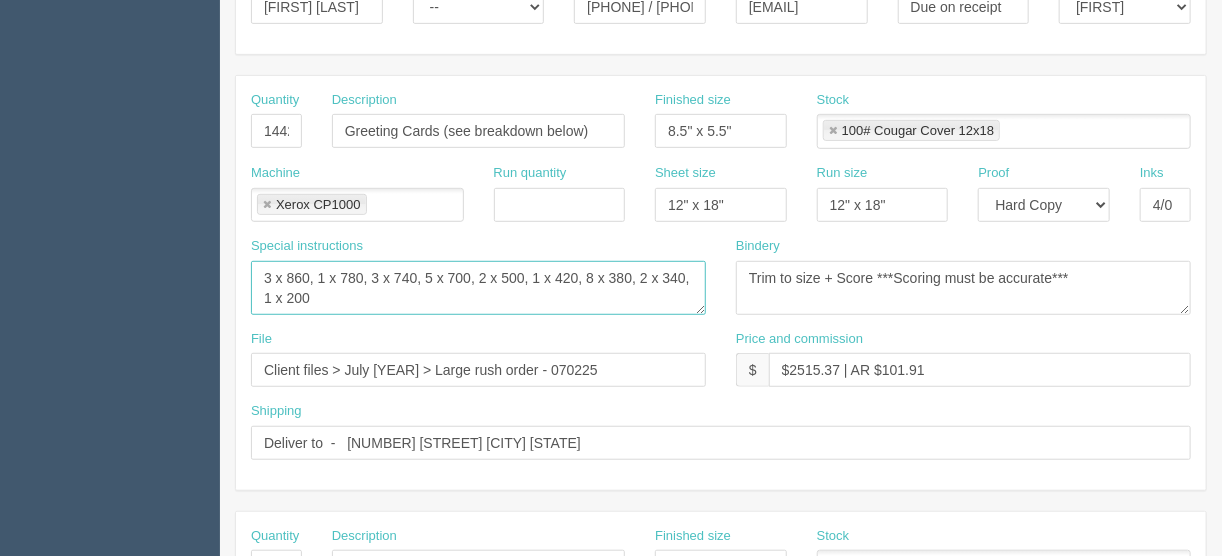 scroll, scrollTop: 12, scrollLeft: 0, axis: vertical 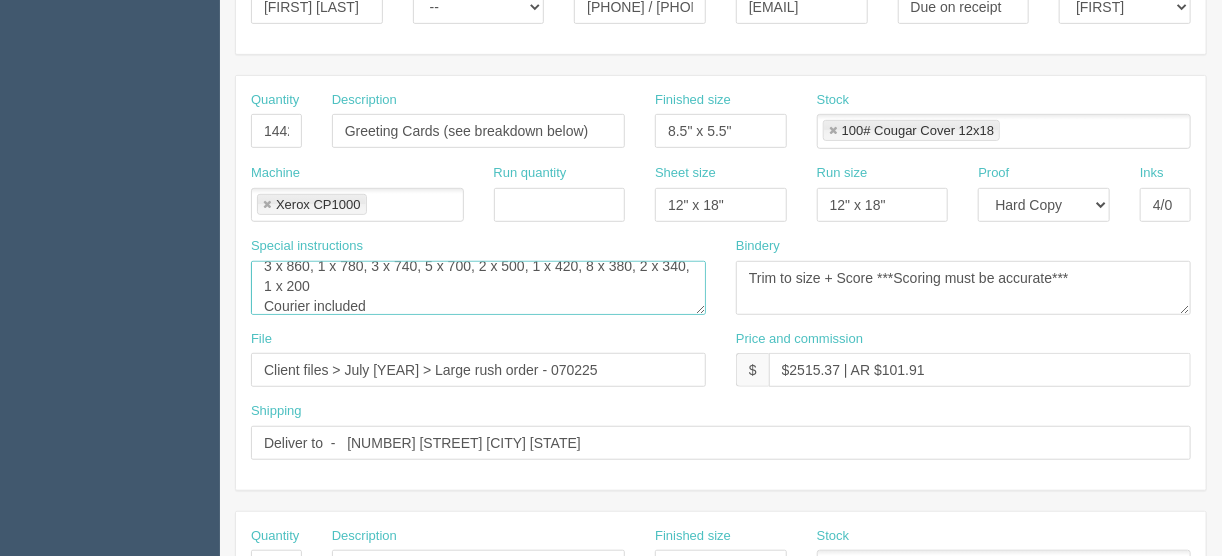 type on "3 x 860, 1 x 780, 3 x 740, 5 x 700, 2 x 500, 1 x 420, 8 x 380, 2 x 340, 1 x 200
Courier included" 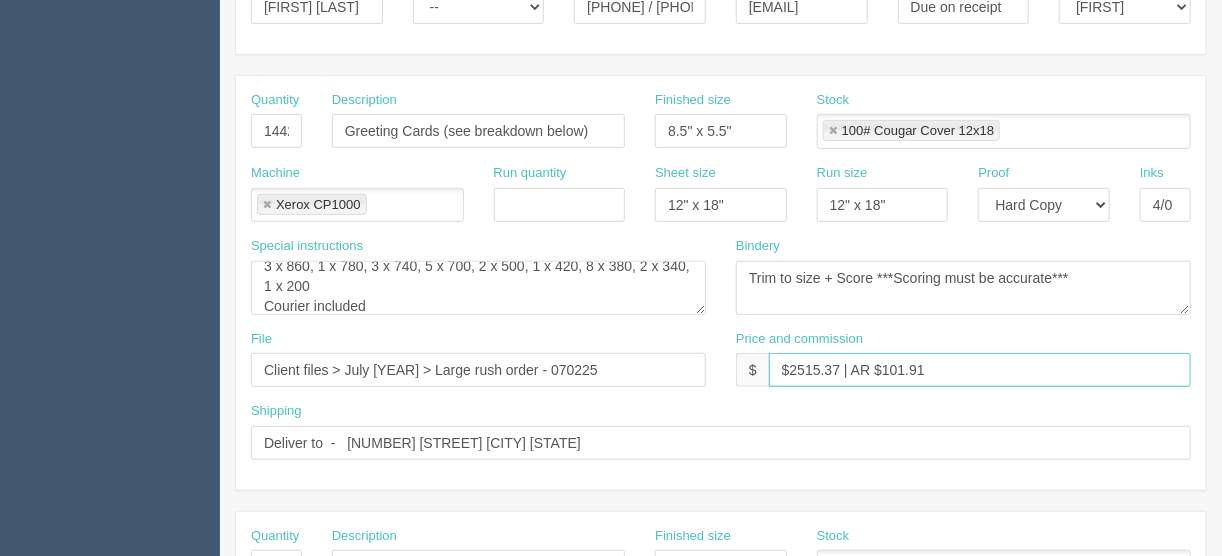 click on "$2515.37 | AR $101.91" at bounding box center [980, 370] 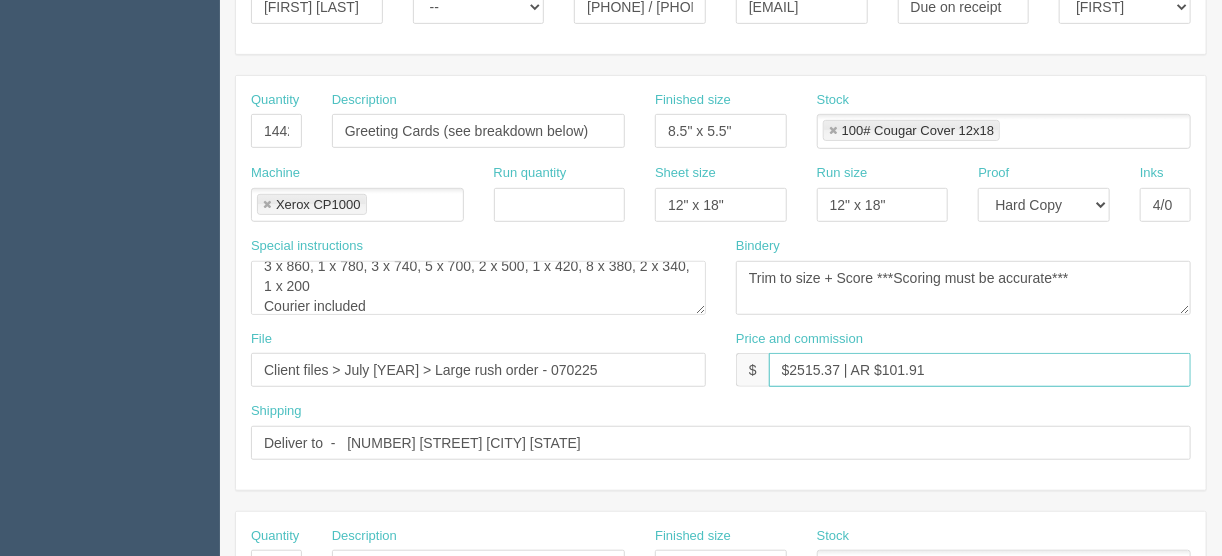 click on "$2515.37 | AR $101.91" at bounding box center (980, 370) 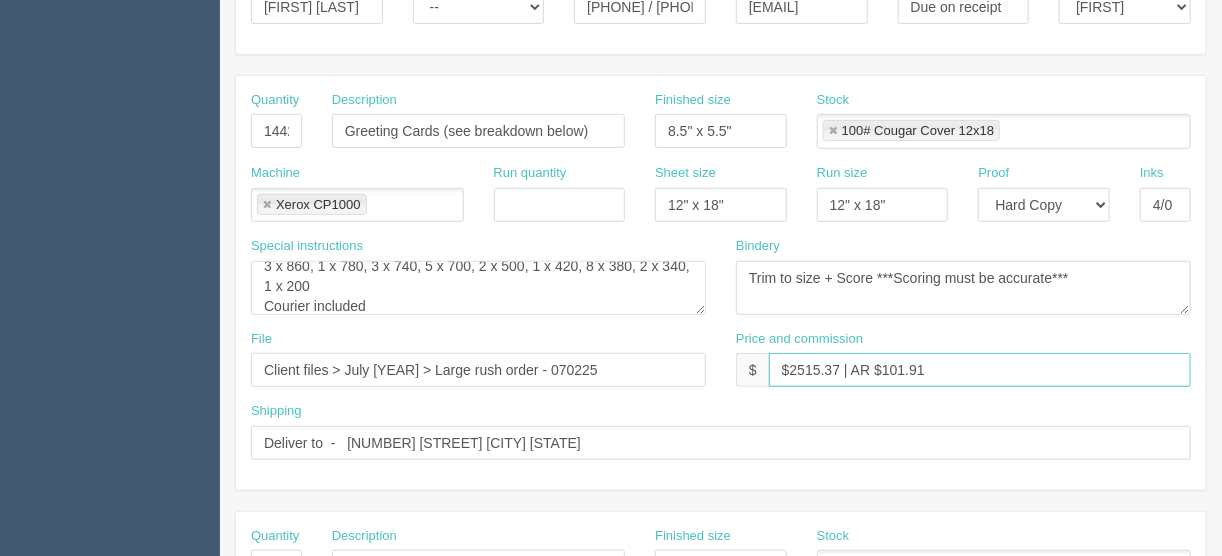 drag, startPoint x: 927, startPoint y: 367, endPoint x: 884, endPoint y: 367, distance: 43 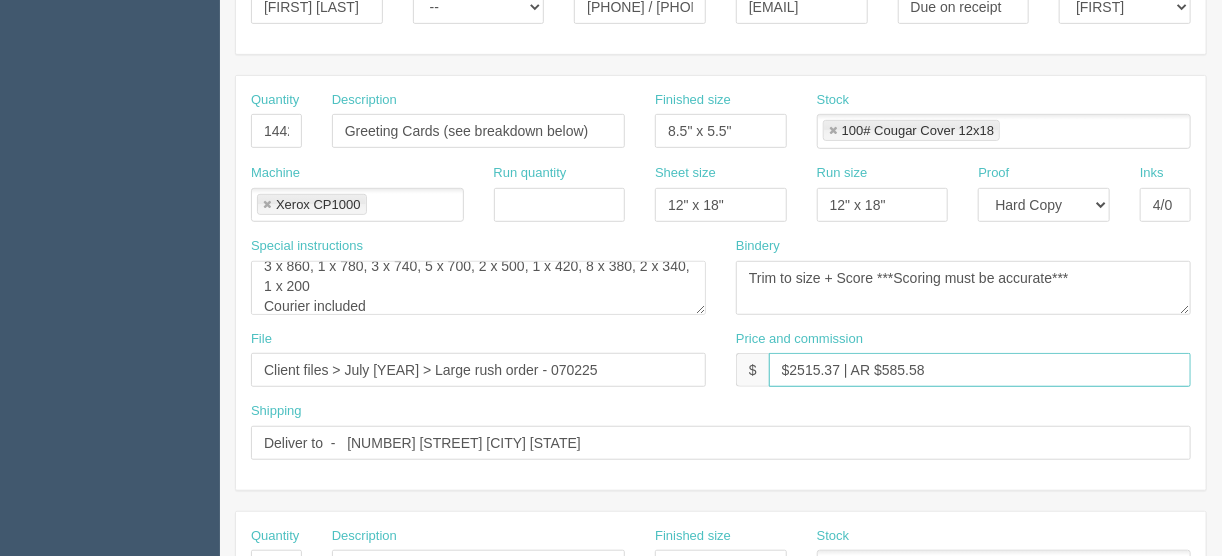 type on "$2515.37 | AR $585.58" 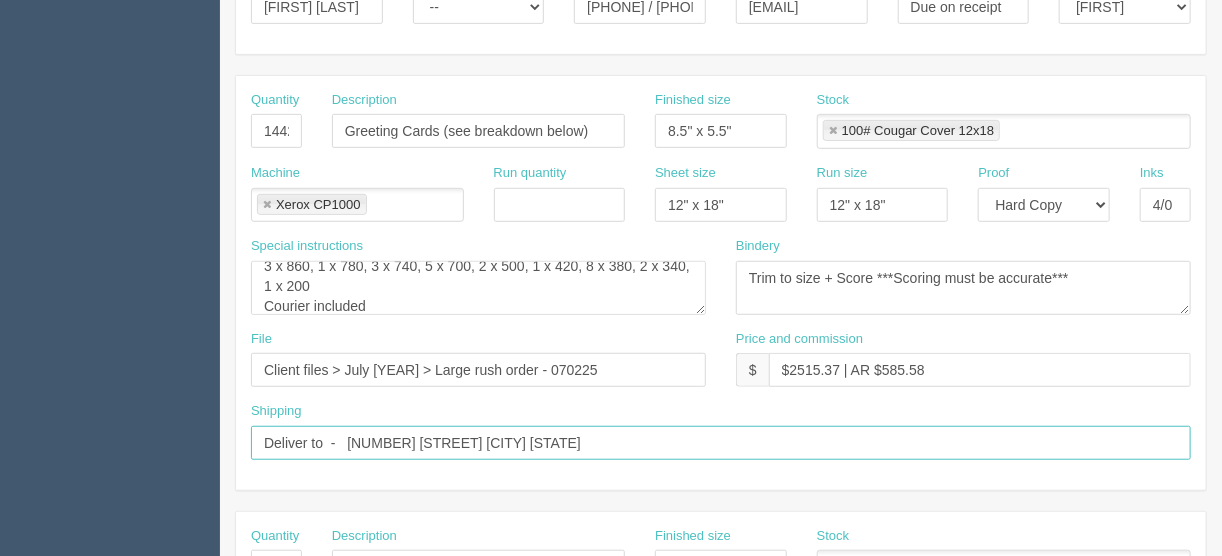 drag, startPoint x: 343, startPoint y: 441, endPoint x: 348, endPoint y: 460, distance: 19.646883 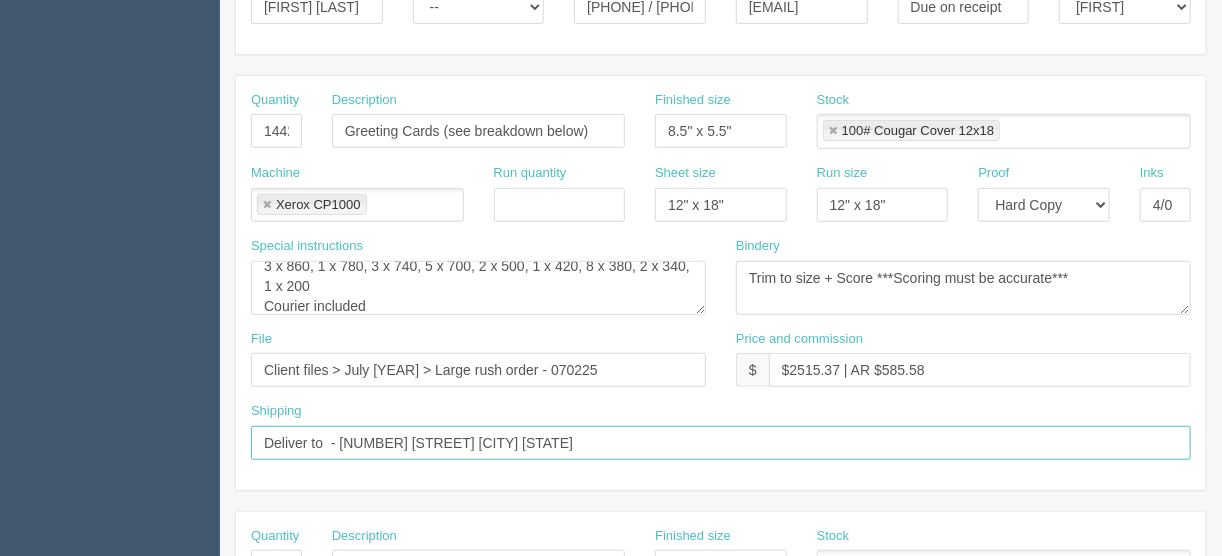 click on "Deliver to  - [NUMBER] [STREET] [CITY] [STATE]" at bounding box center [721, 443] 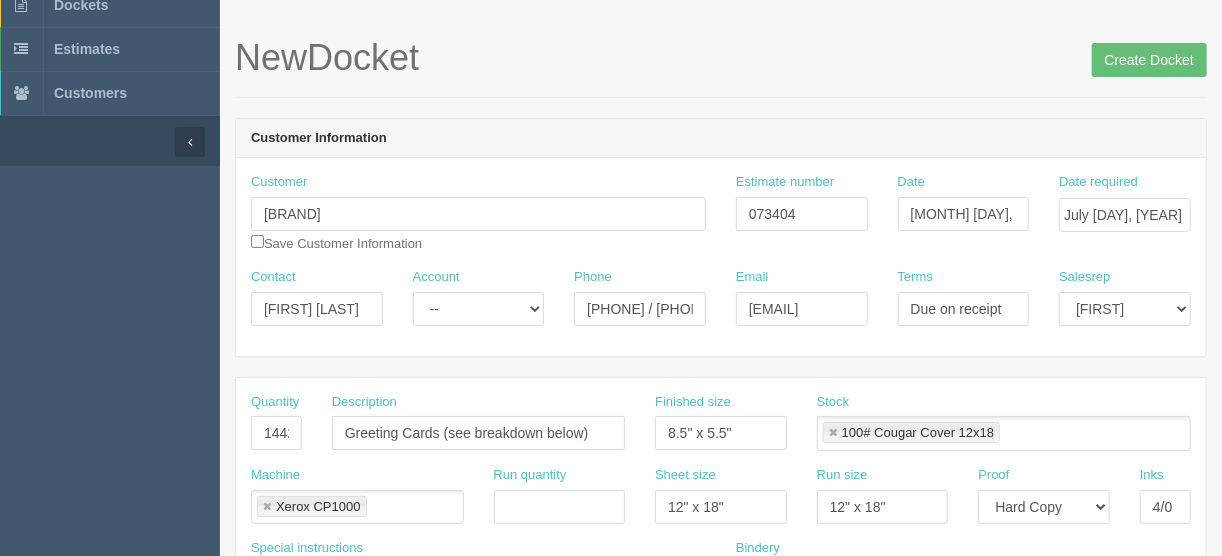 scroll, scrollTop: 0, scrollLeft: 0, axis: both 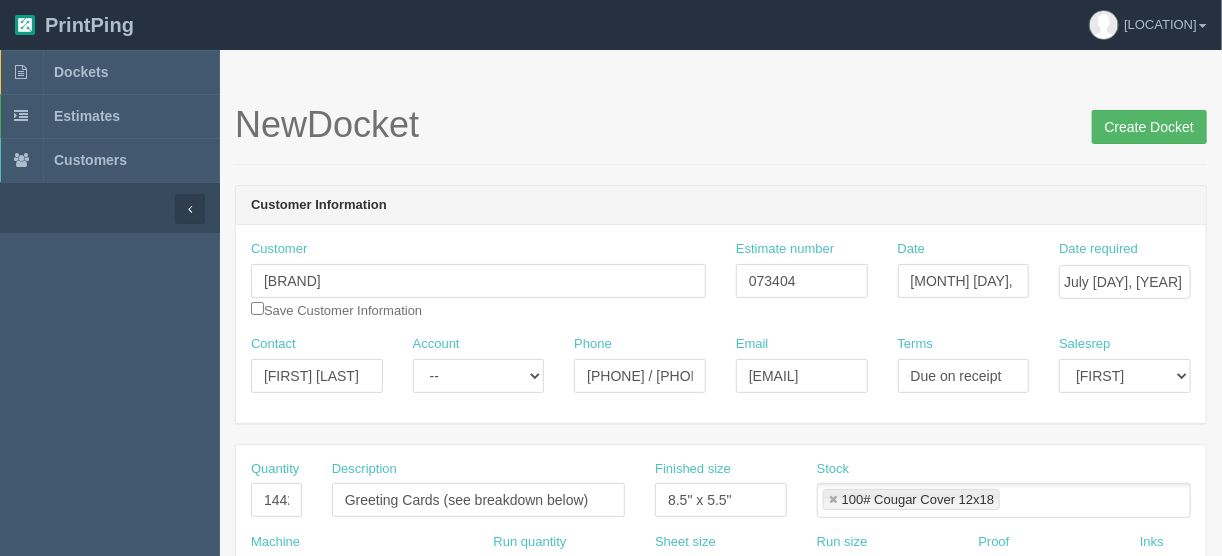 type on "Deliver to - [NUMBER] [STREET] [CITY] [STATE]" 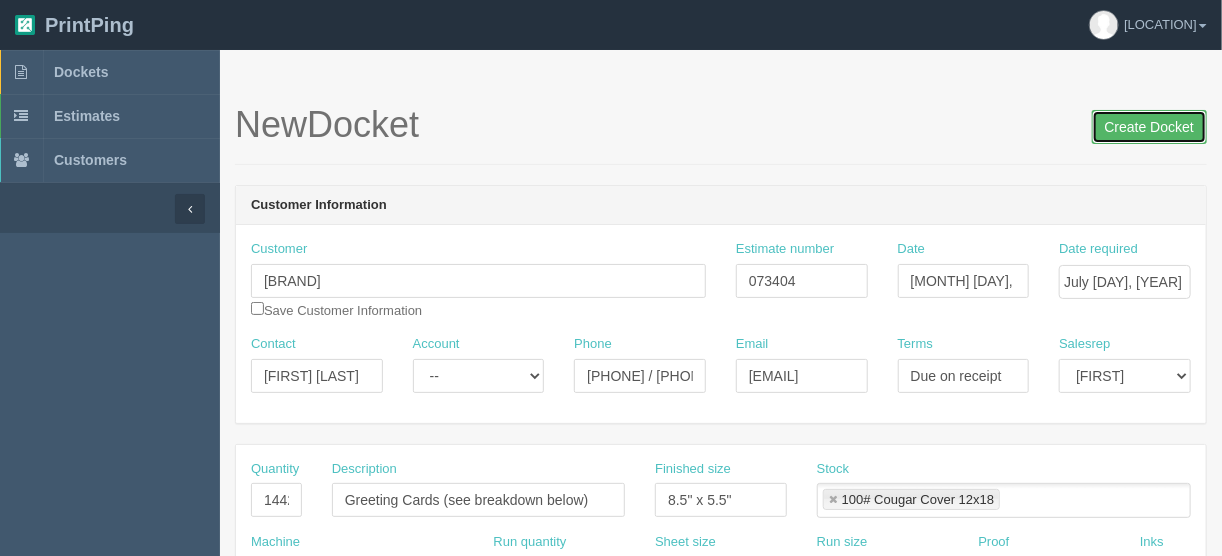 click on "Create Docket" at bounding box center (1149, 127) 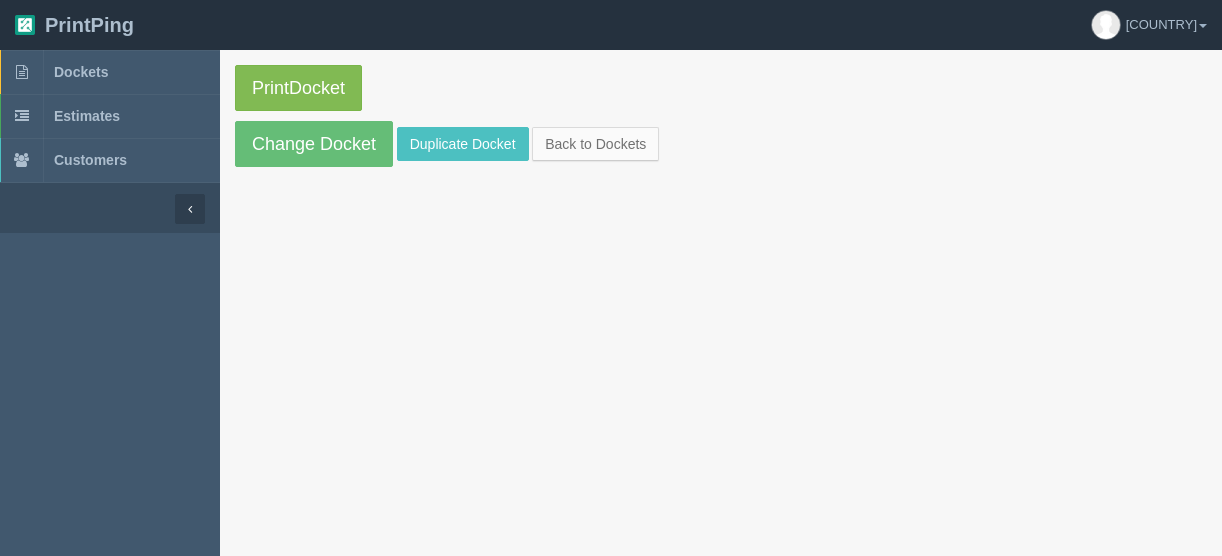 scroll, scrollTop: 0, scrollLeft: 0, axis: both 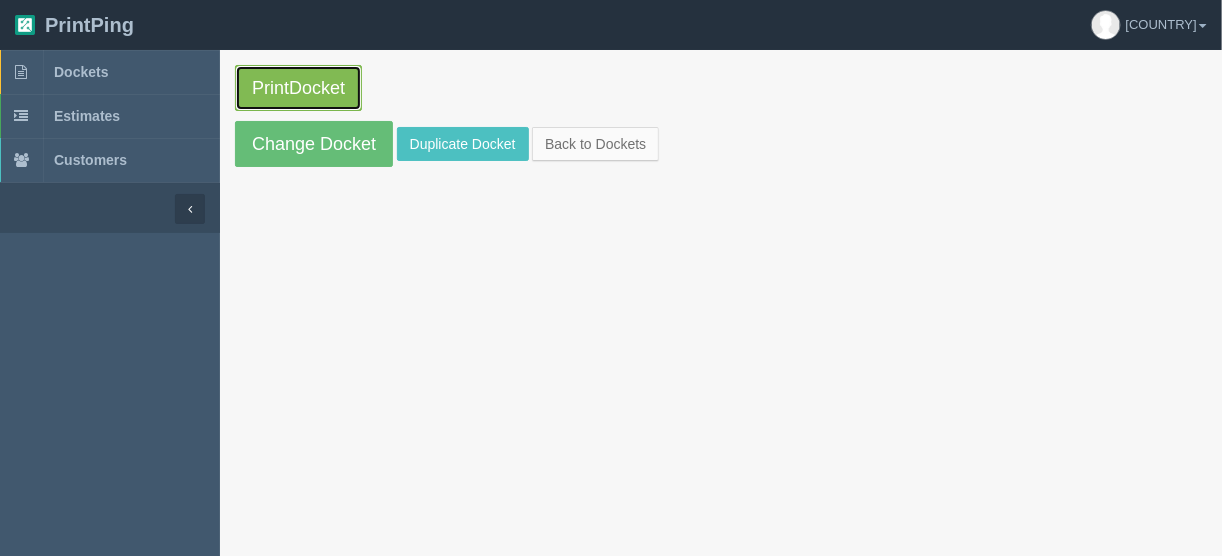 click on "Print Docket" at bounding box center [298, 88] 